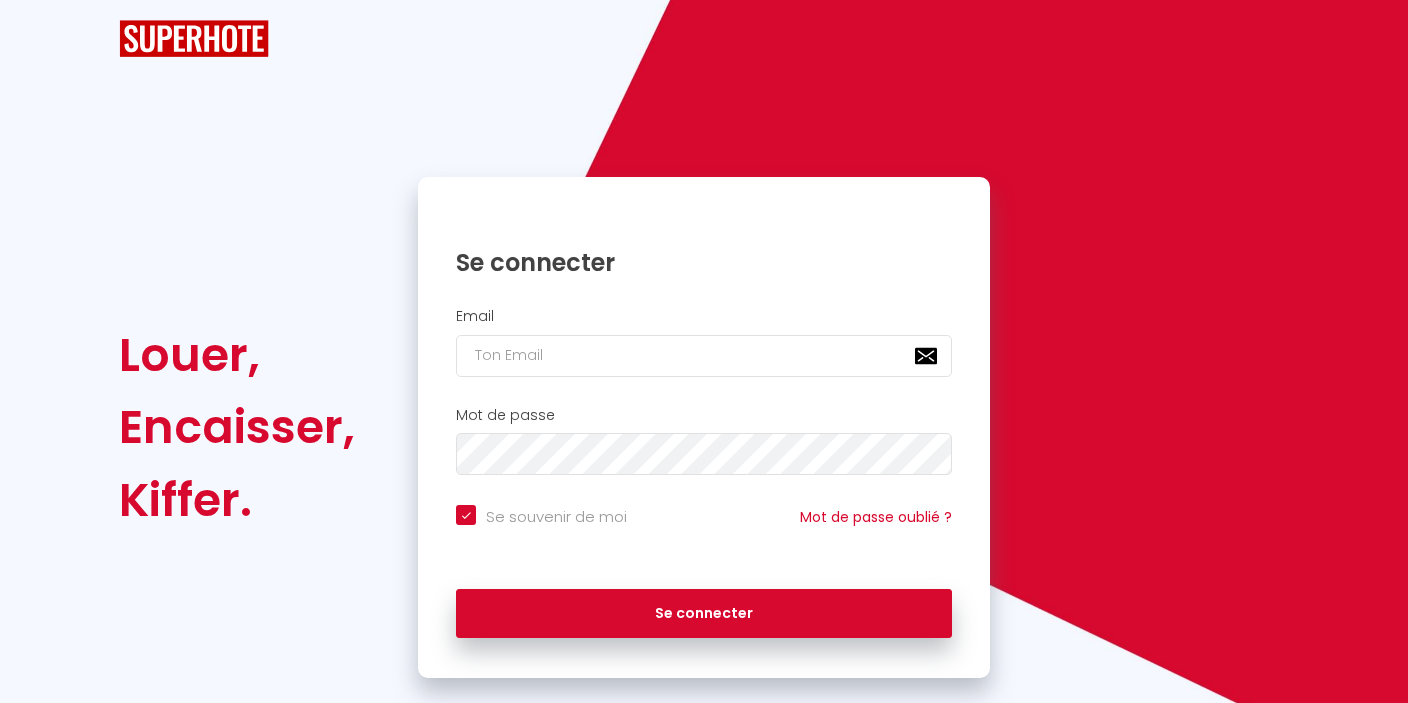 scroll, scrollTop: 0, scrollLeft: 0, axis: both 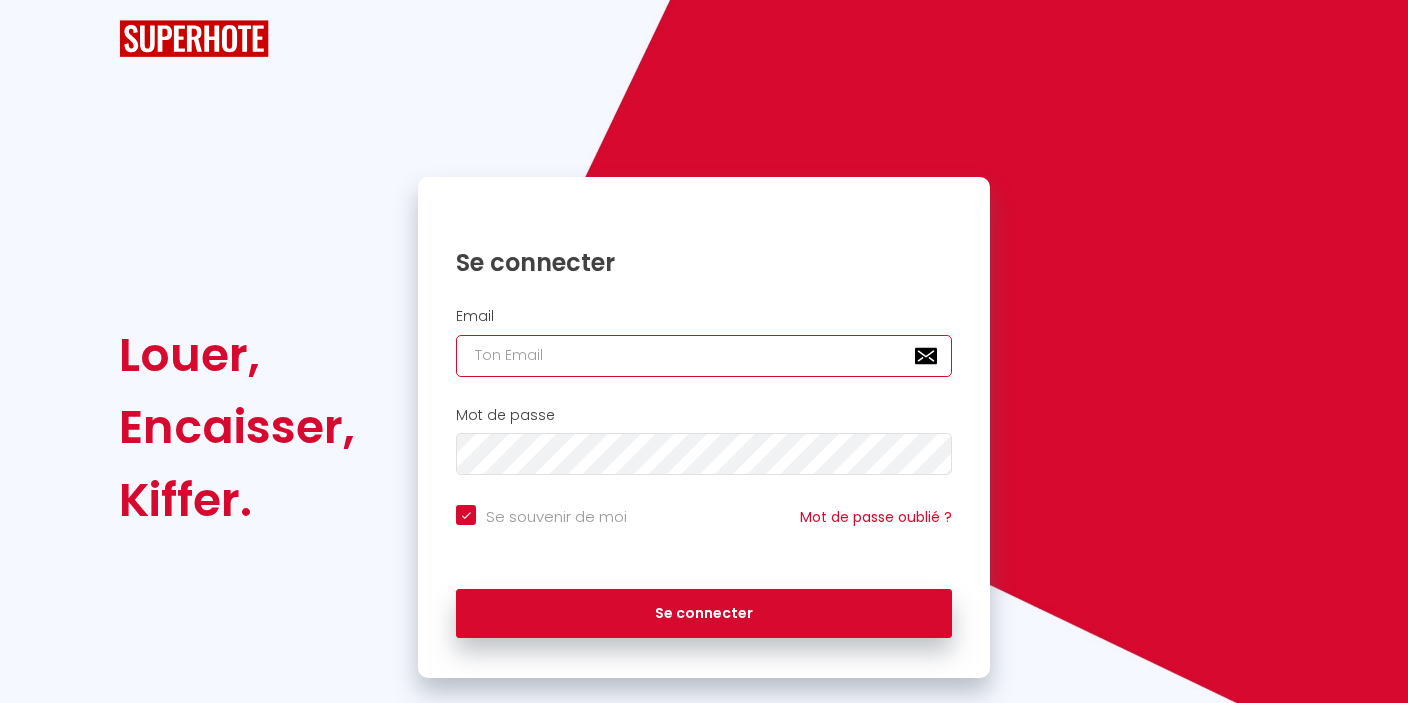 click at bounding box center [704, 356] 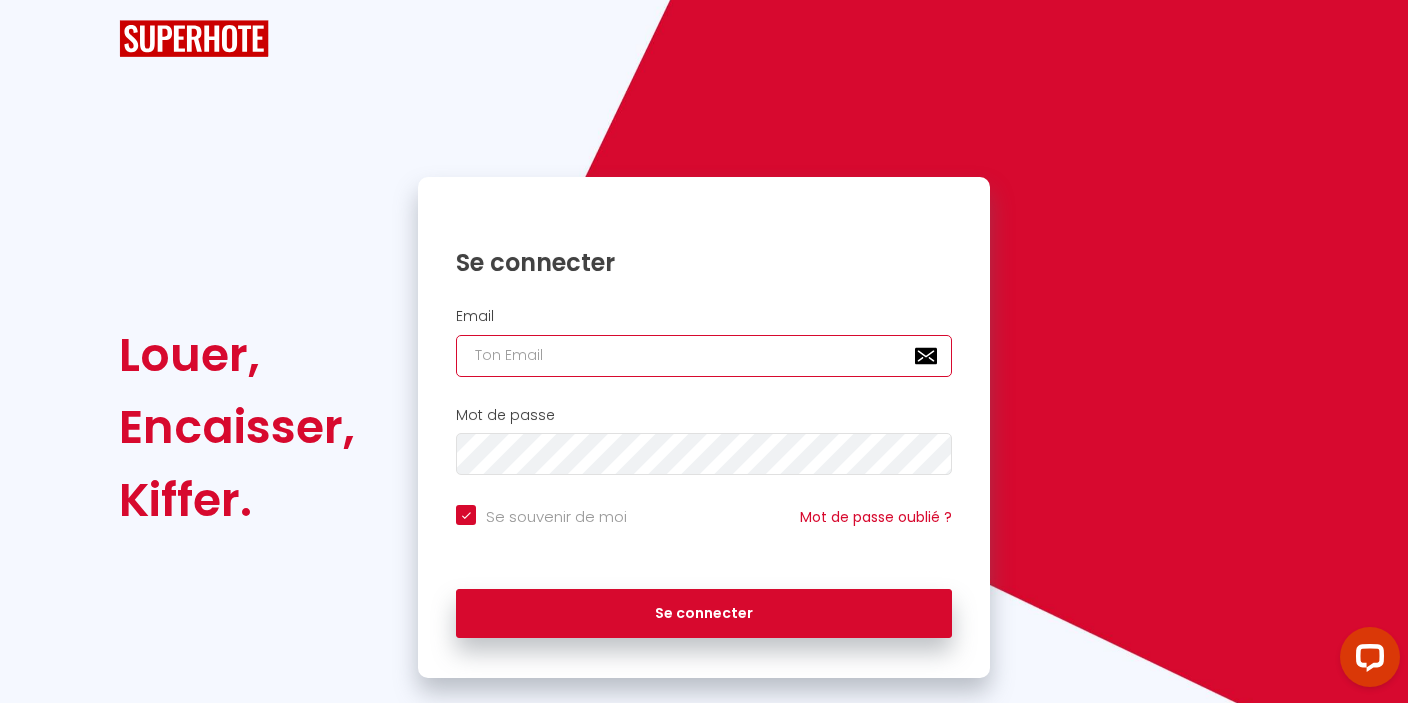 scroll, scrollTop: 0, scrollLeft: 0, axis: both 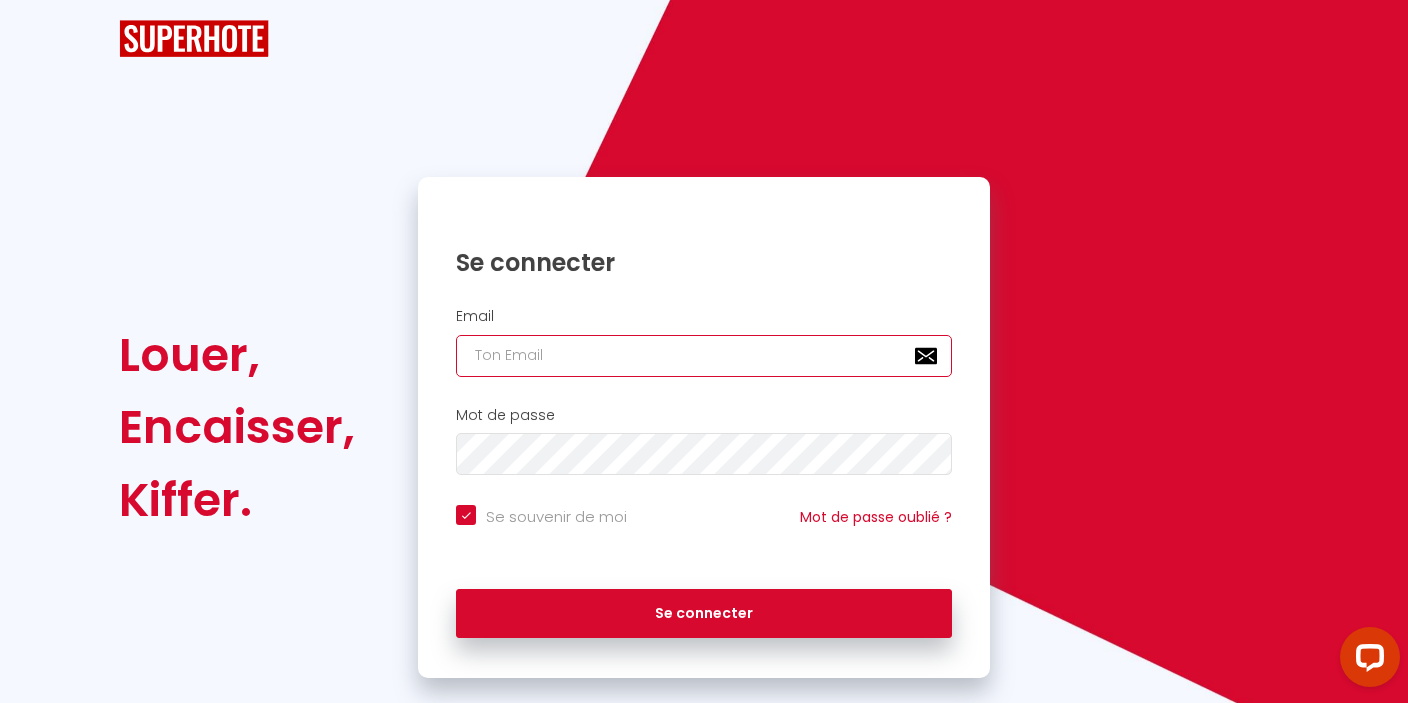 type on "[EMAIL_ADDRESS][DOMAIN_NAME]" 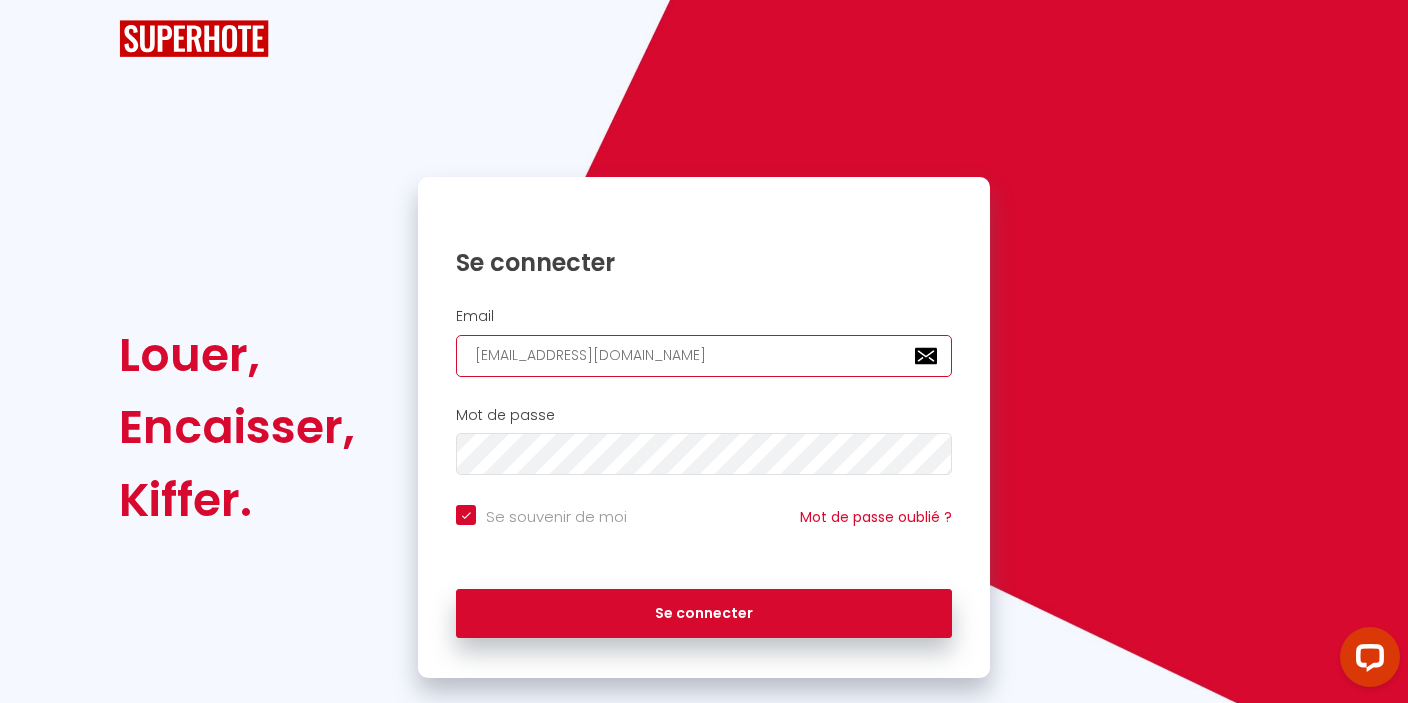 checkbox on "true" 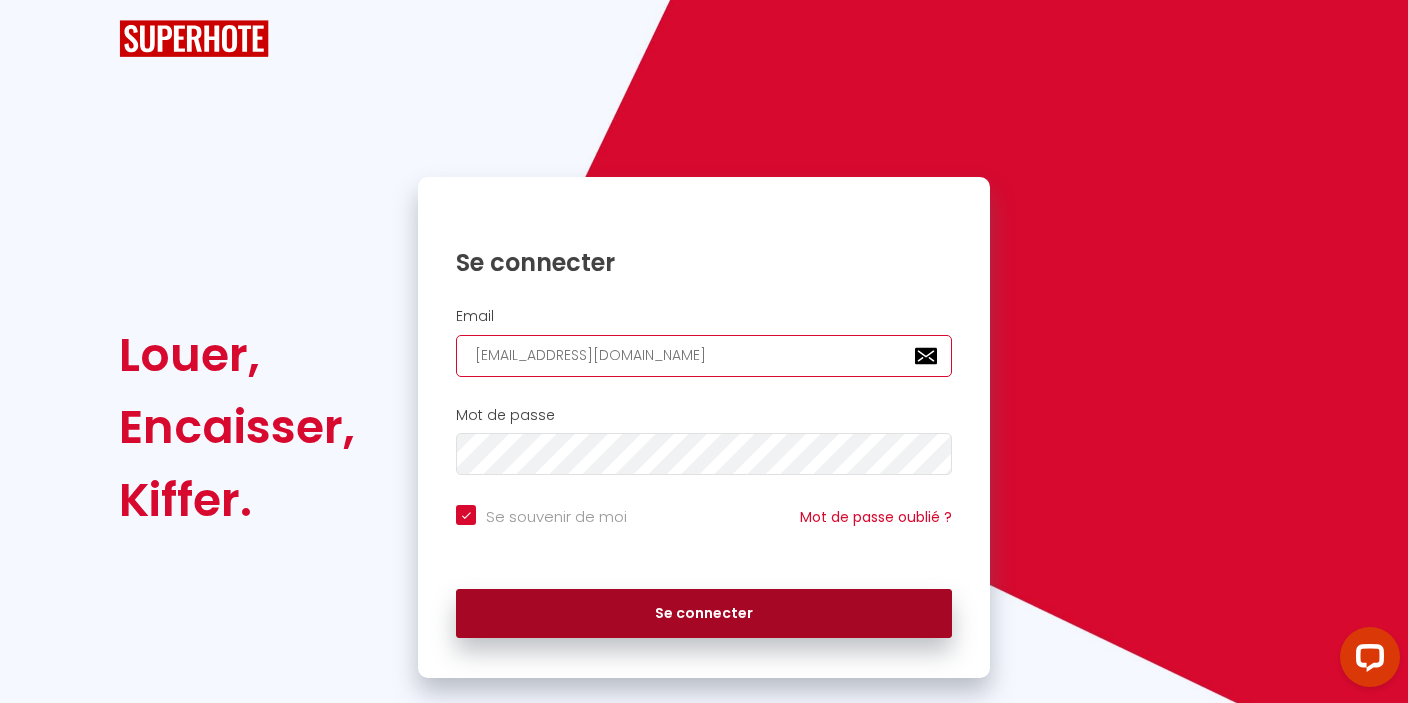 type on "[EMAIL_ADDRESS][DOMAIN_NAME]" 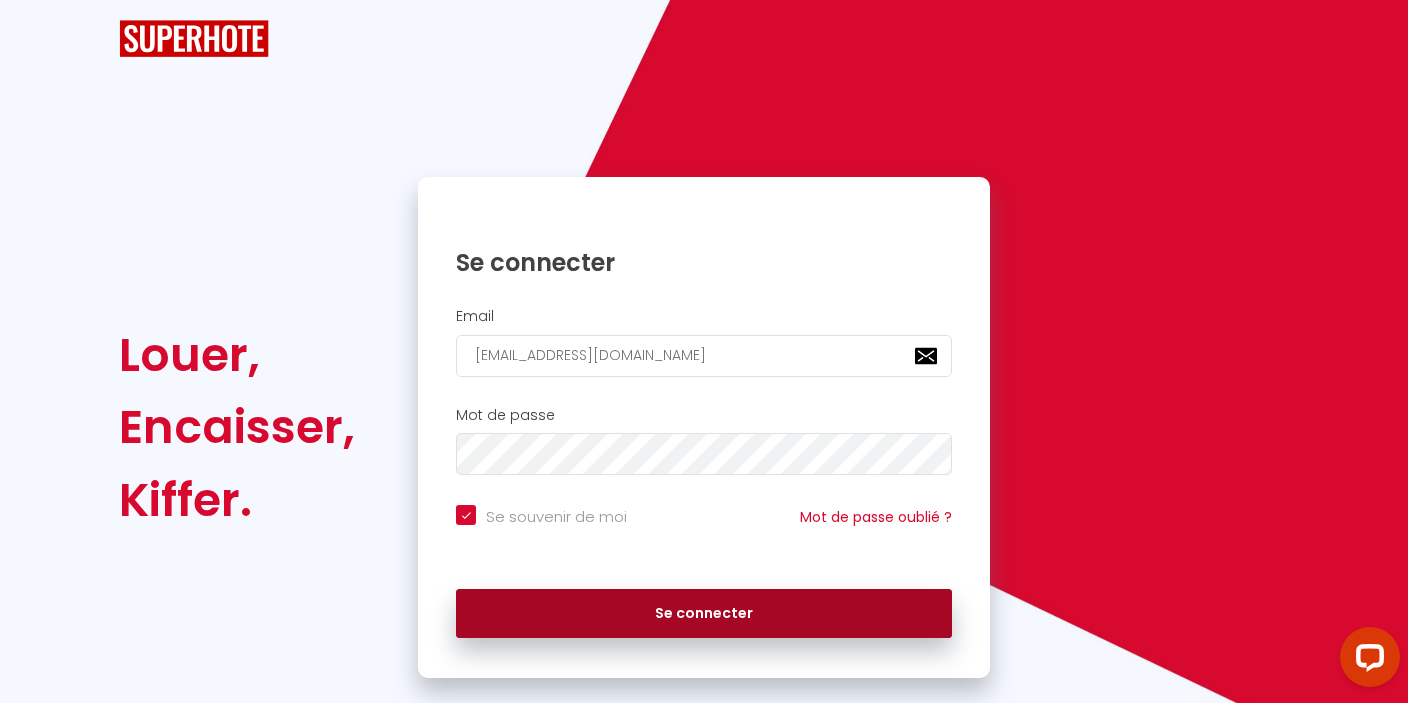 click on "Se connecter" at bounding box center [704, 614] 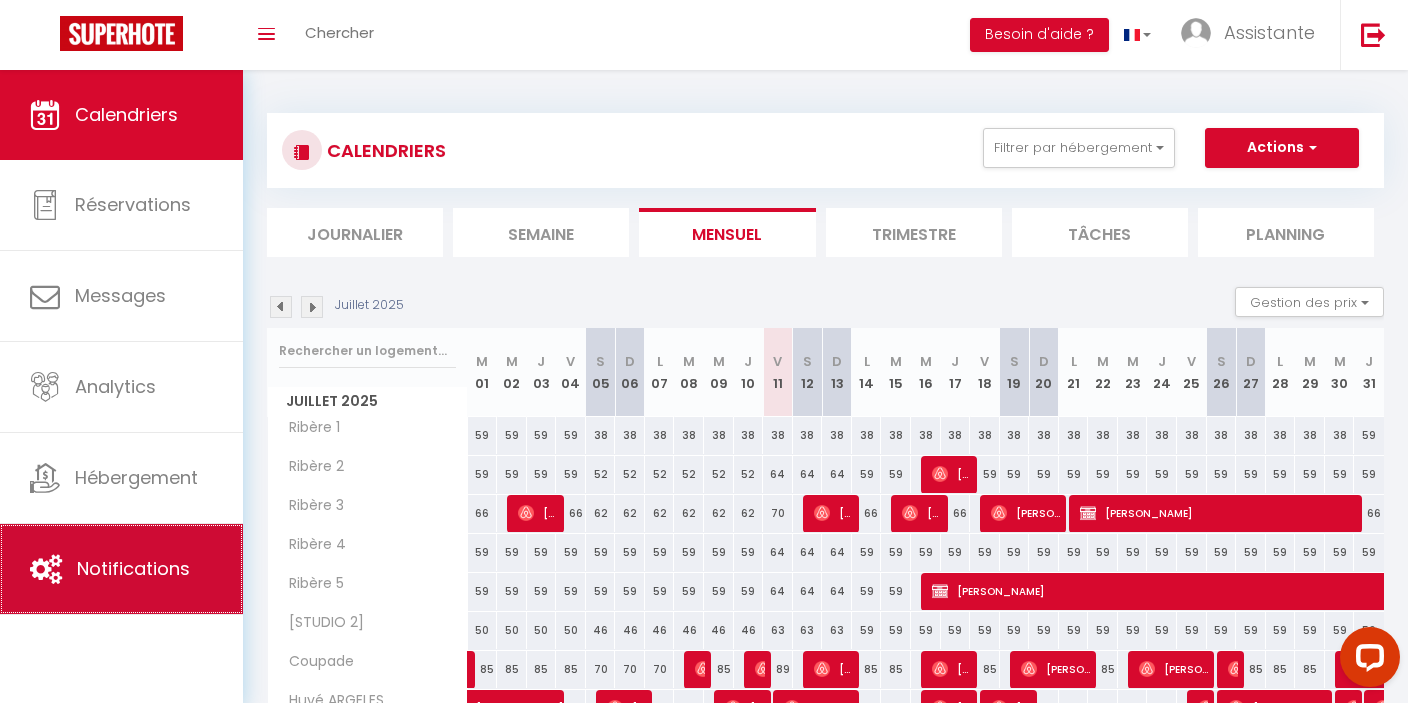 click on "Notifications" at bounding box center (133, 568) 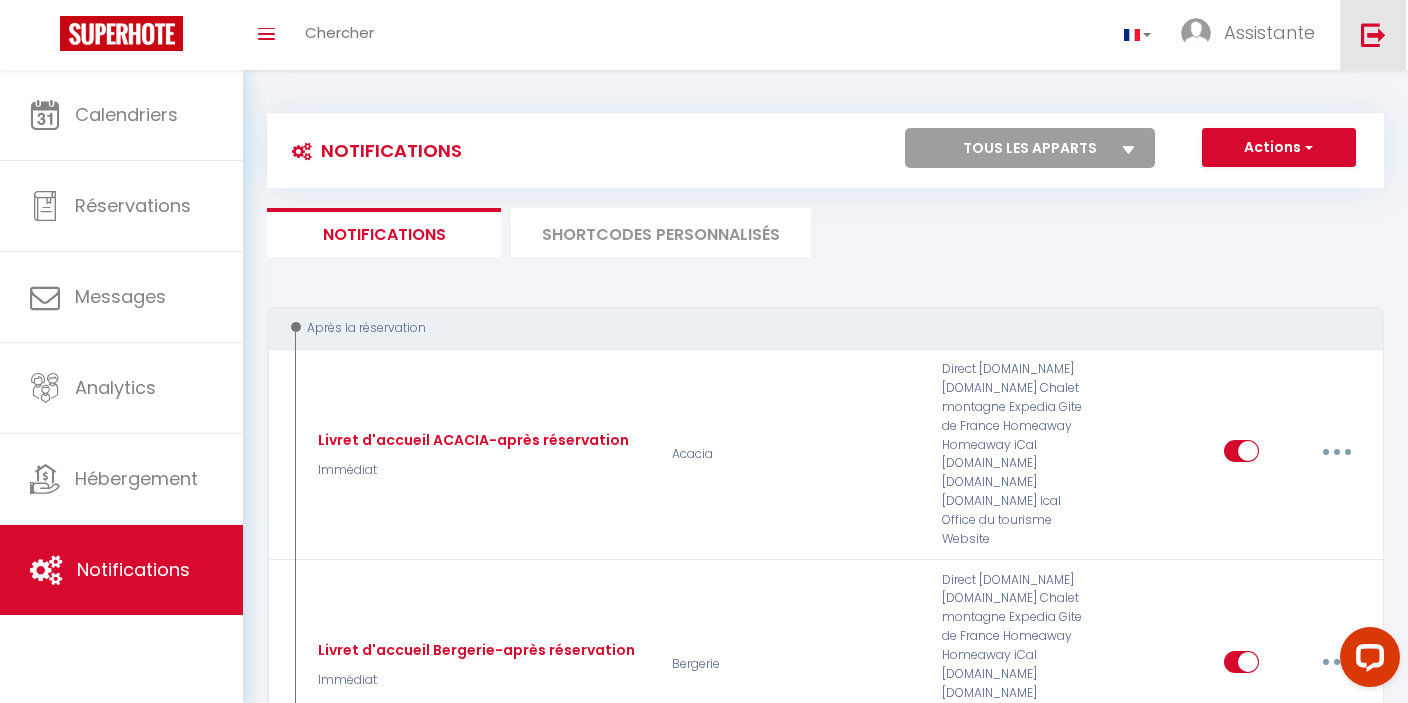 click at bounding box center (1373, 34) 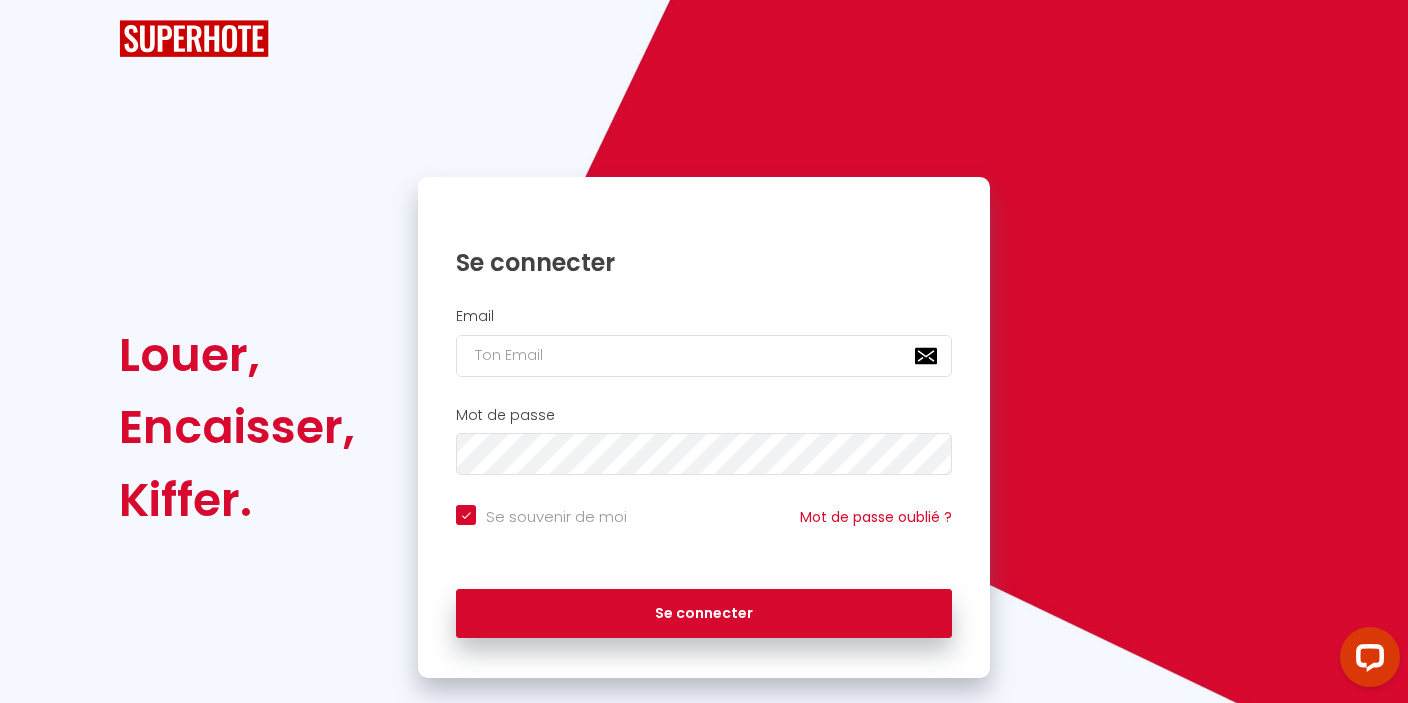 checkbox on "true" 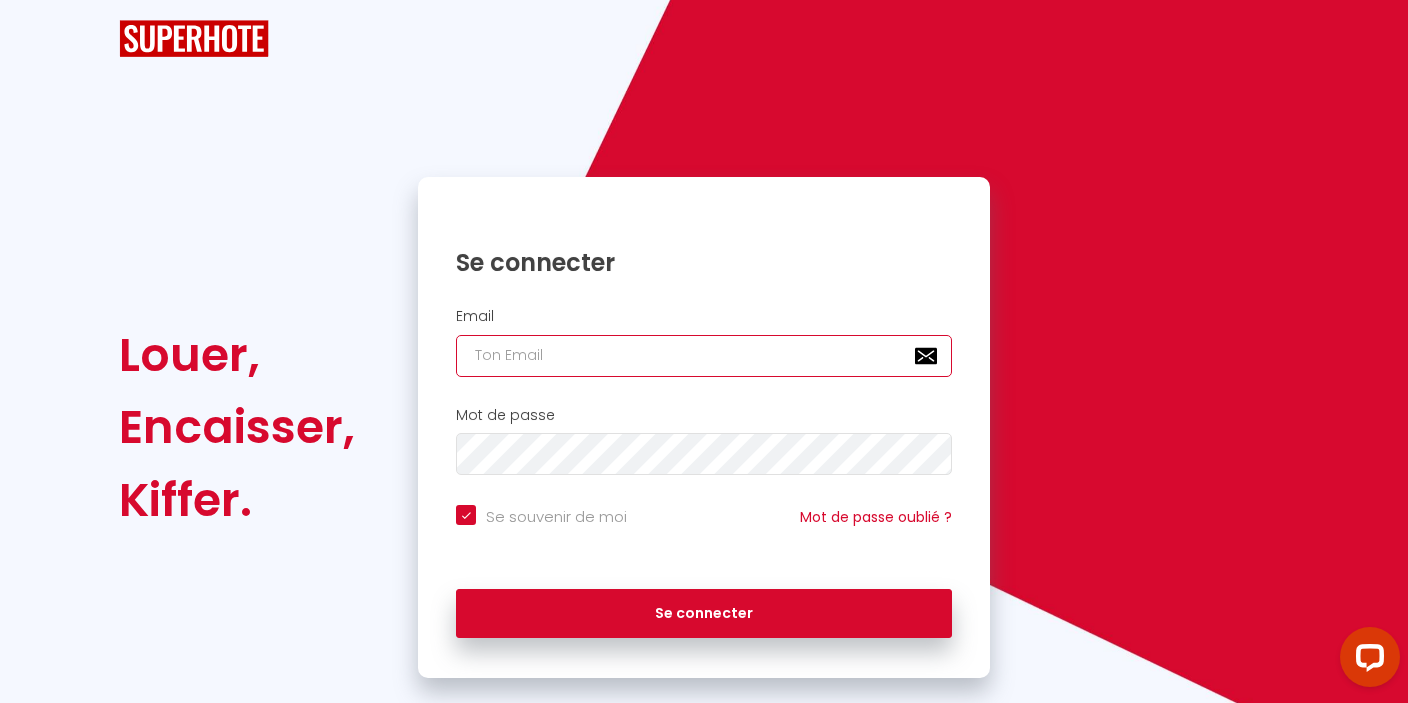 click at bounding box center (704, 356) 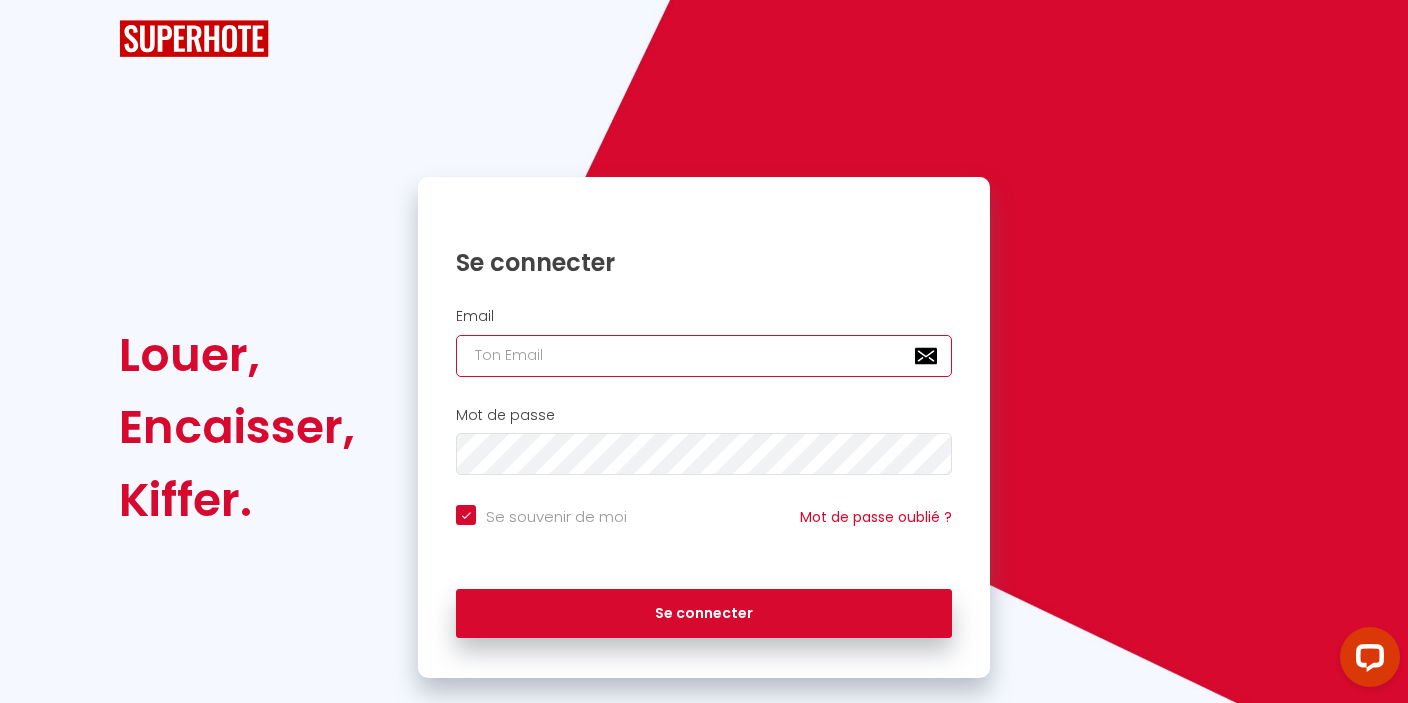 type on "[PERSON_NAME][EMAIL_ADDRESS][DOMAIN_NAME]" 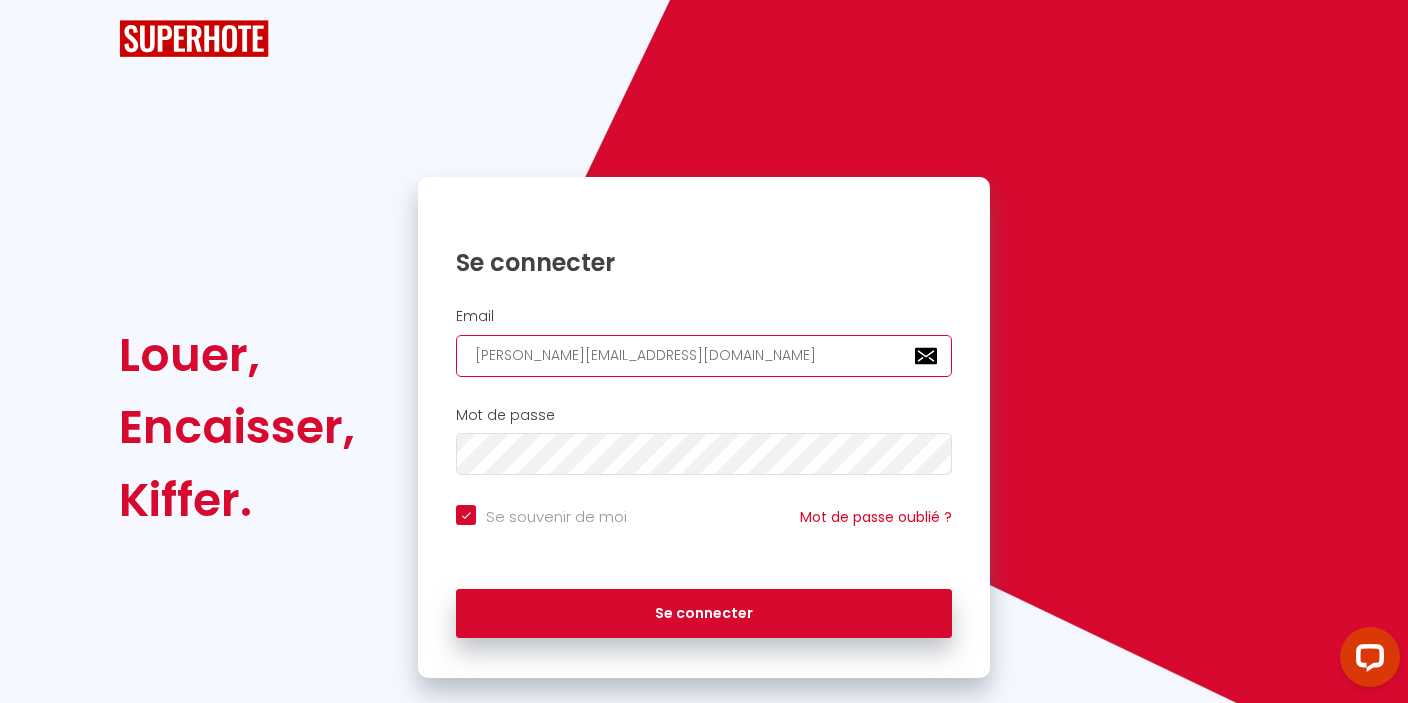 checkbox on "true" 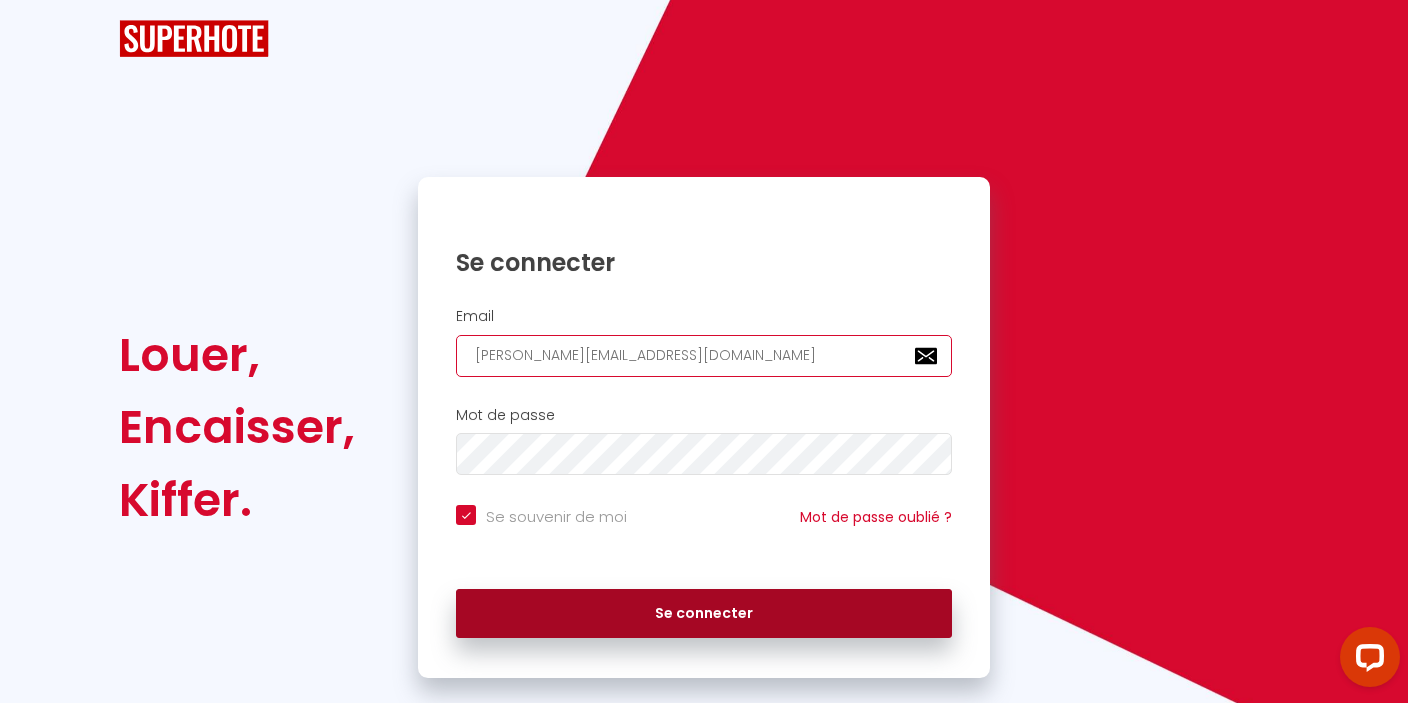 type on "[PERSON_NAME][EMAIL_ADDRESS][DOMAIN_NAME]" 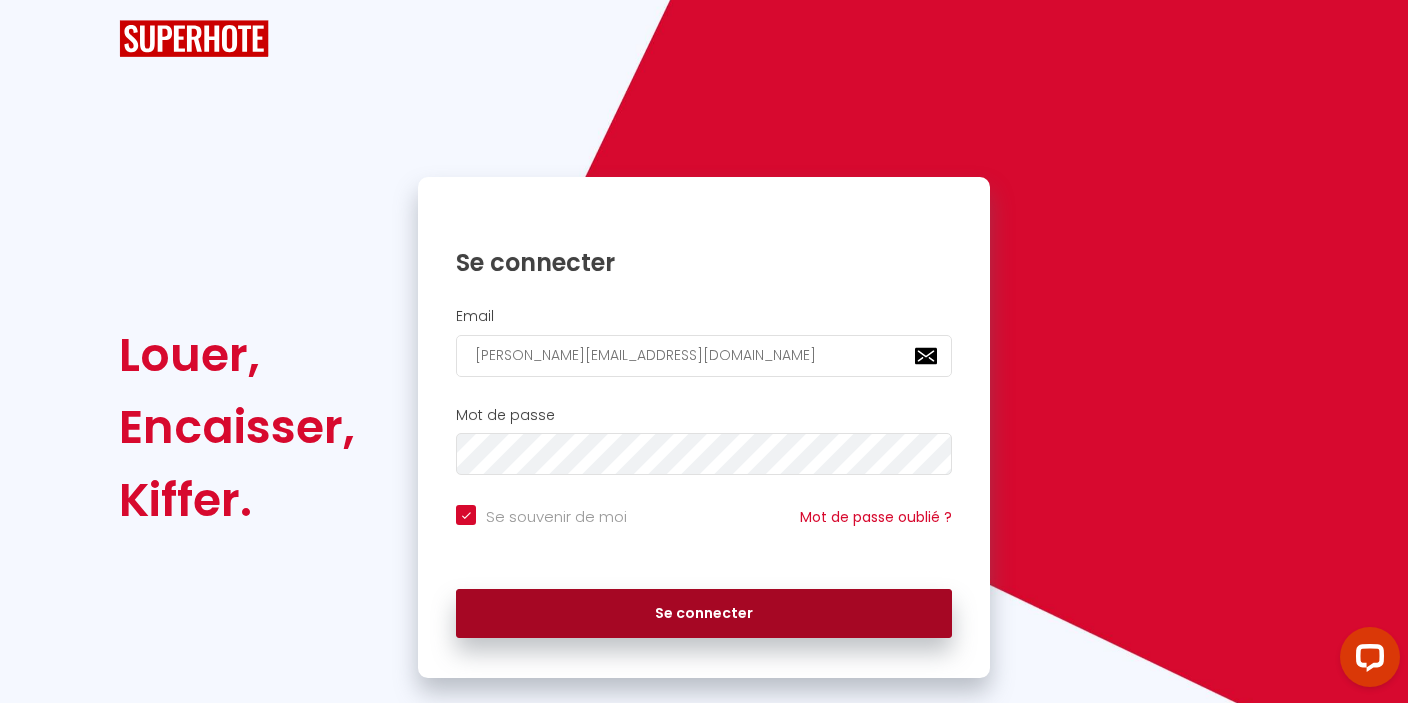 click on "Se connecter" at bounding box center [704, 614] 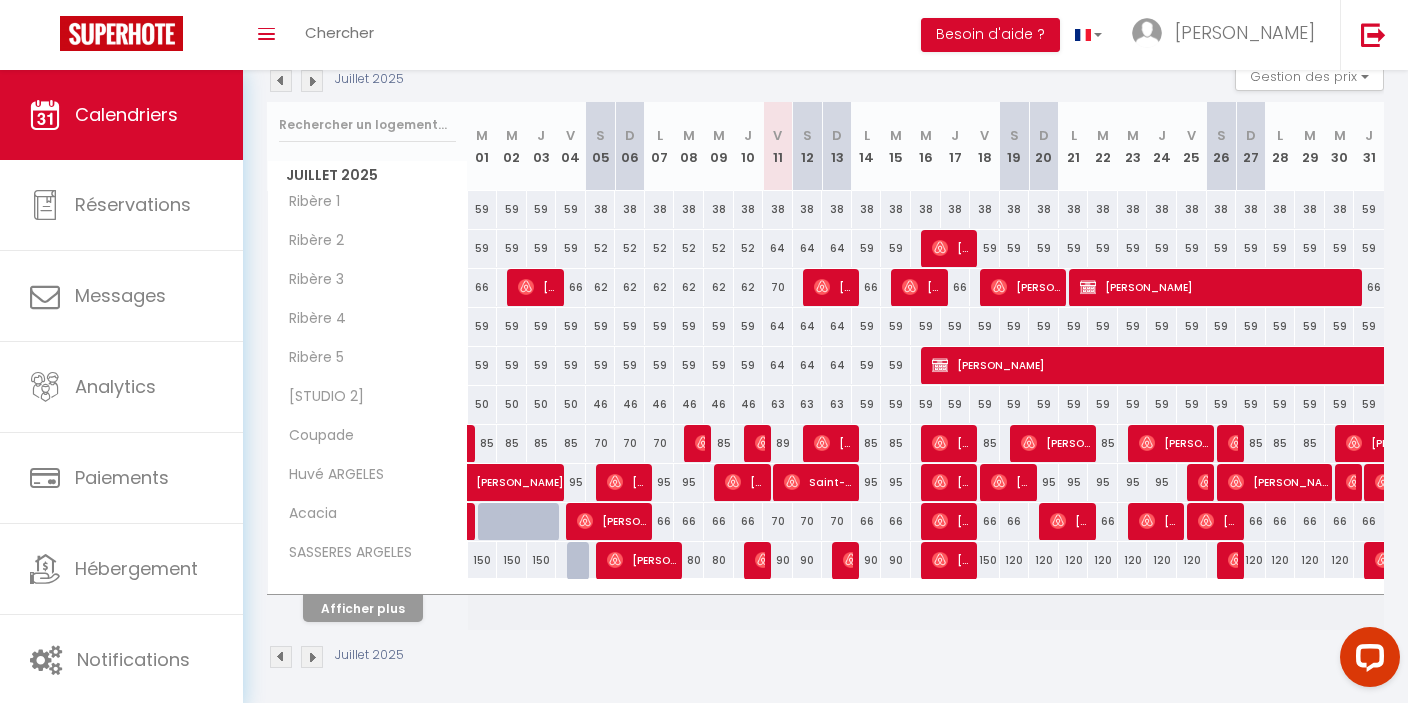scroll, scrollTop: 227, scrollLeft: 0, axis: vertical 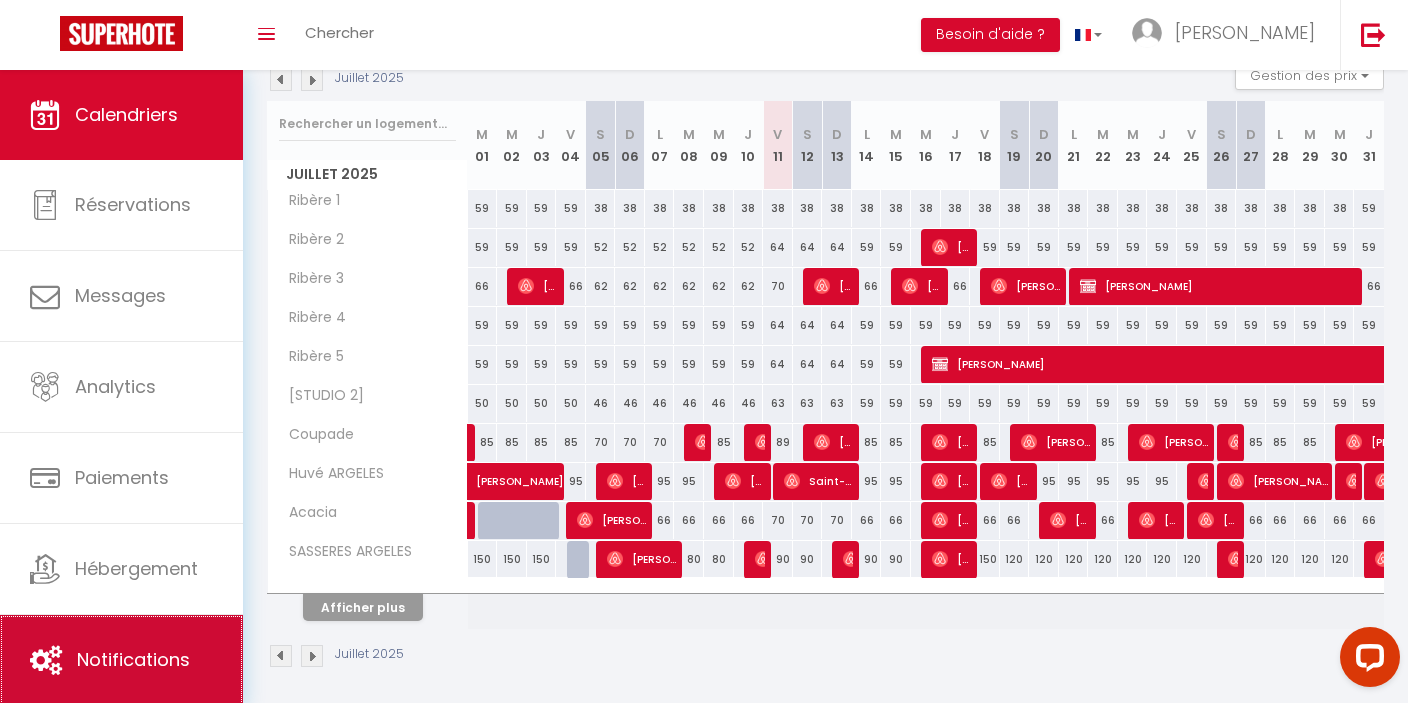 click on "Notifications" at bounding box center (133, 659) 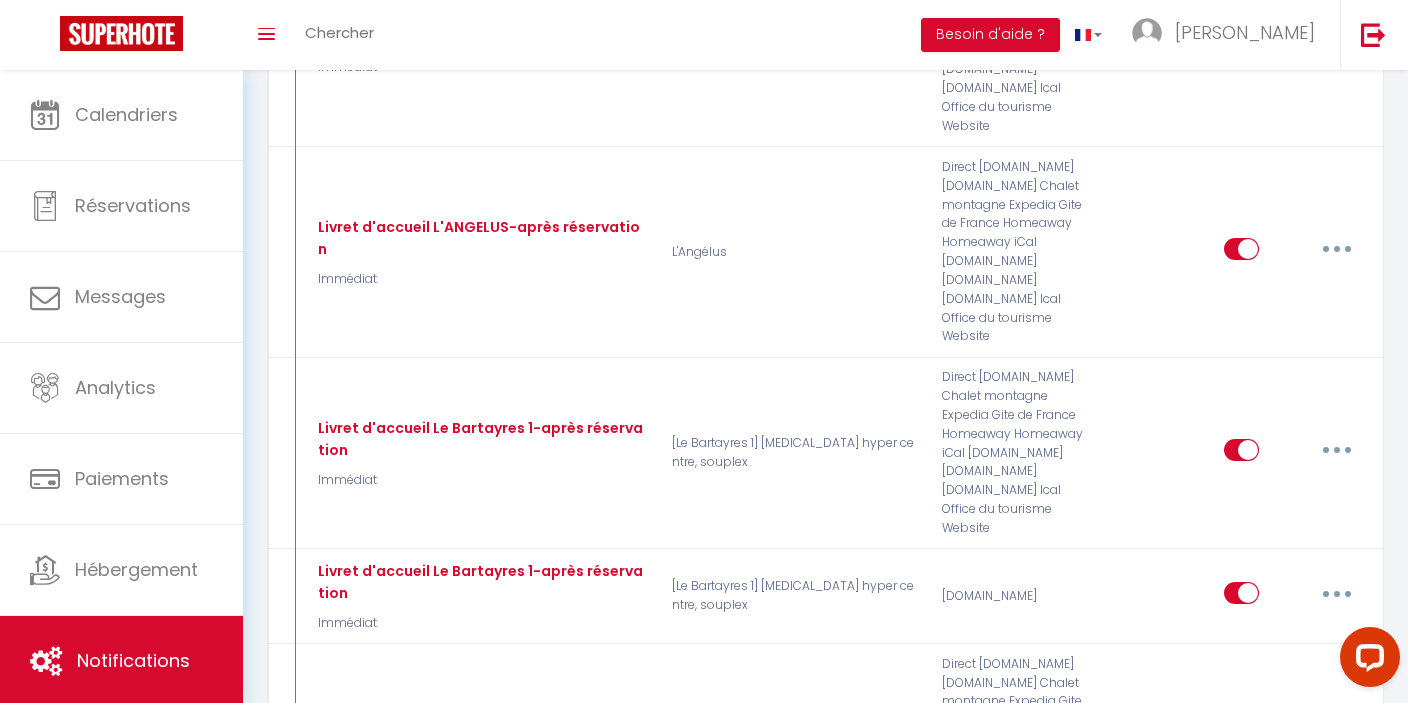 scroll, scrollTop: 1545, scrollLeft: 0, axis: vertical 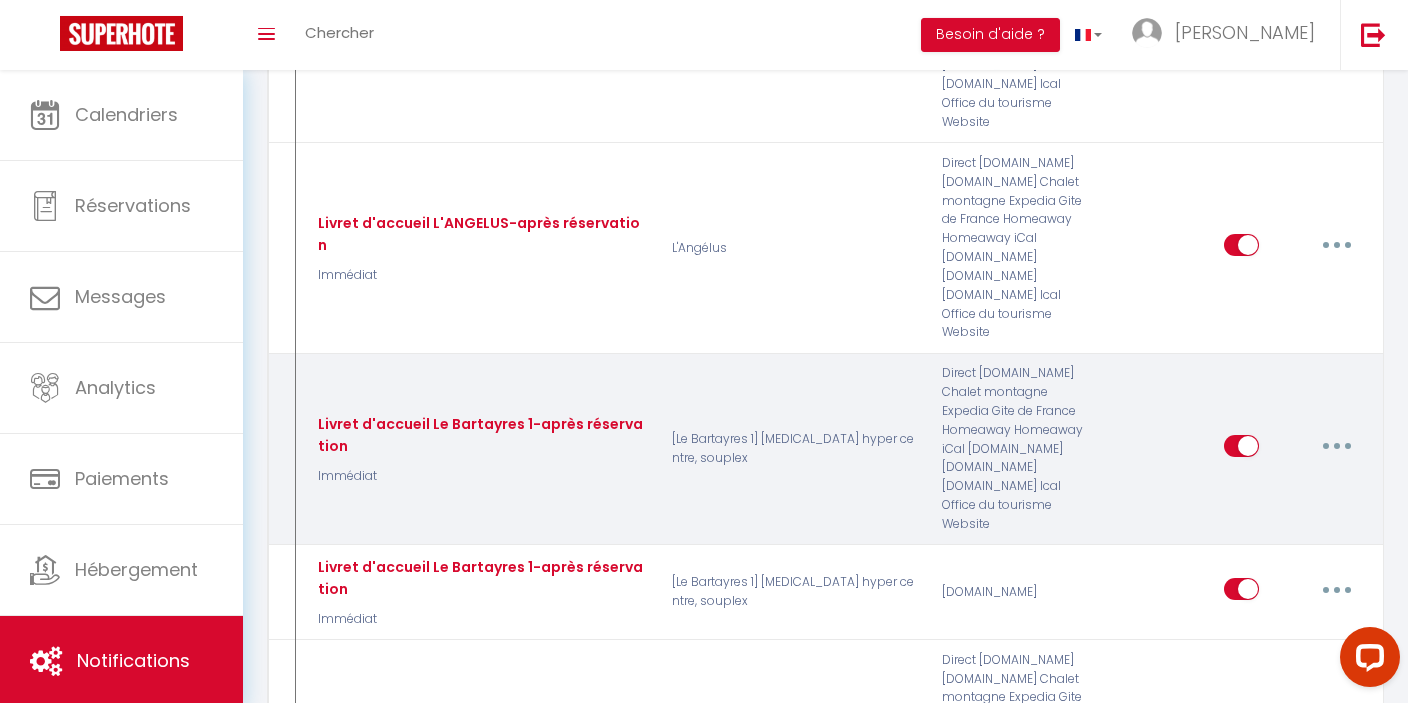 click on "Editer   Dupliquer   Tester   Supprimer" at bounding box center [1294, 449] 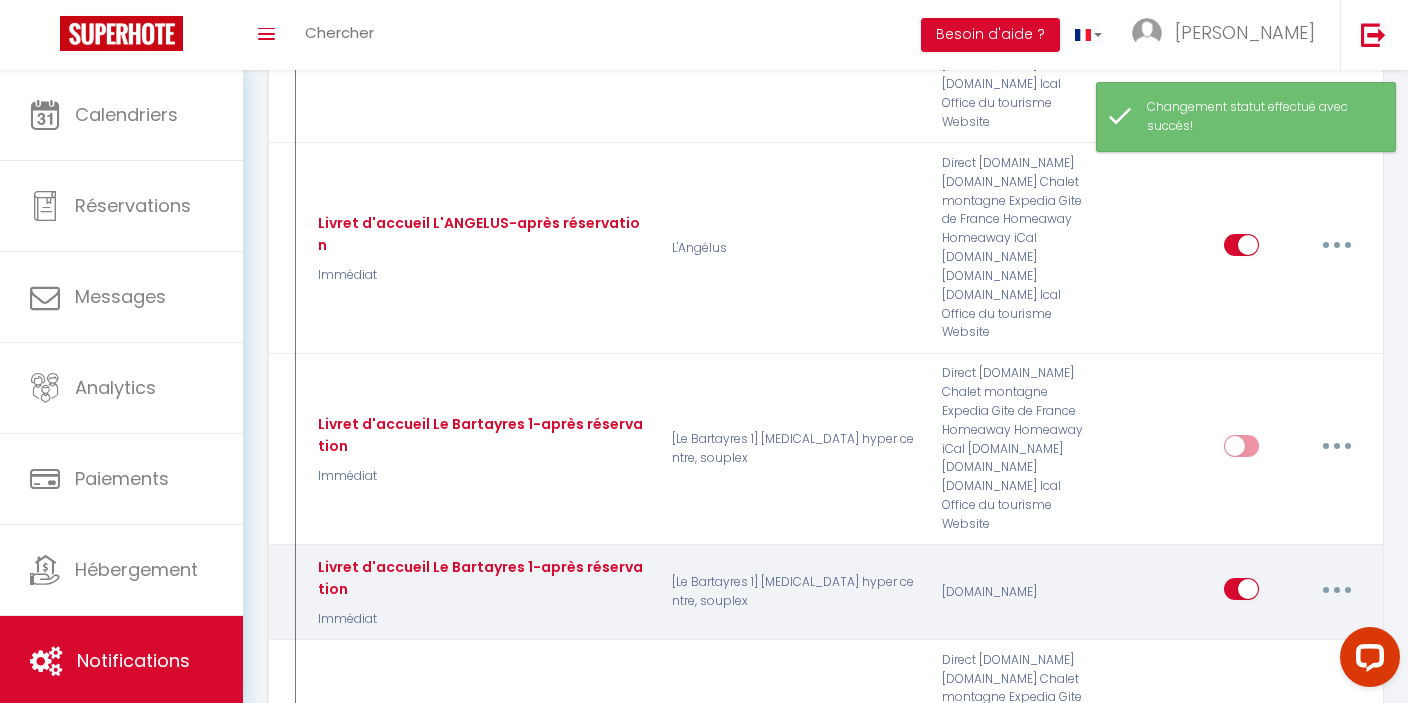 click at bounding box center (1241, 593) 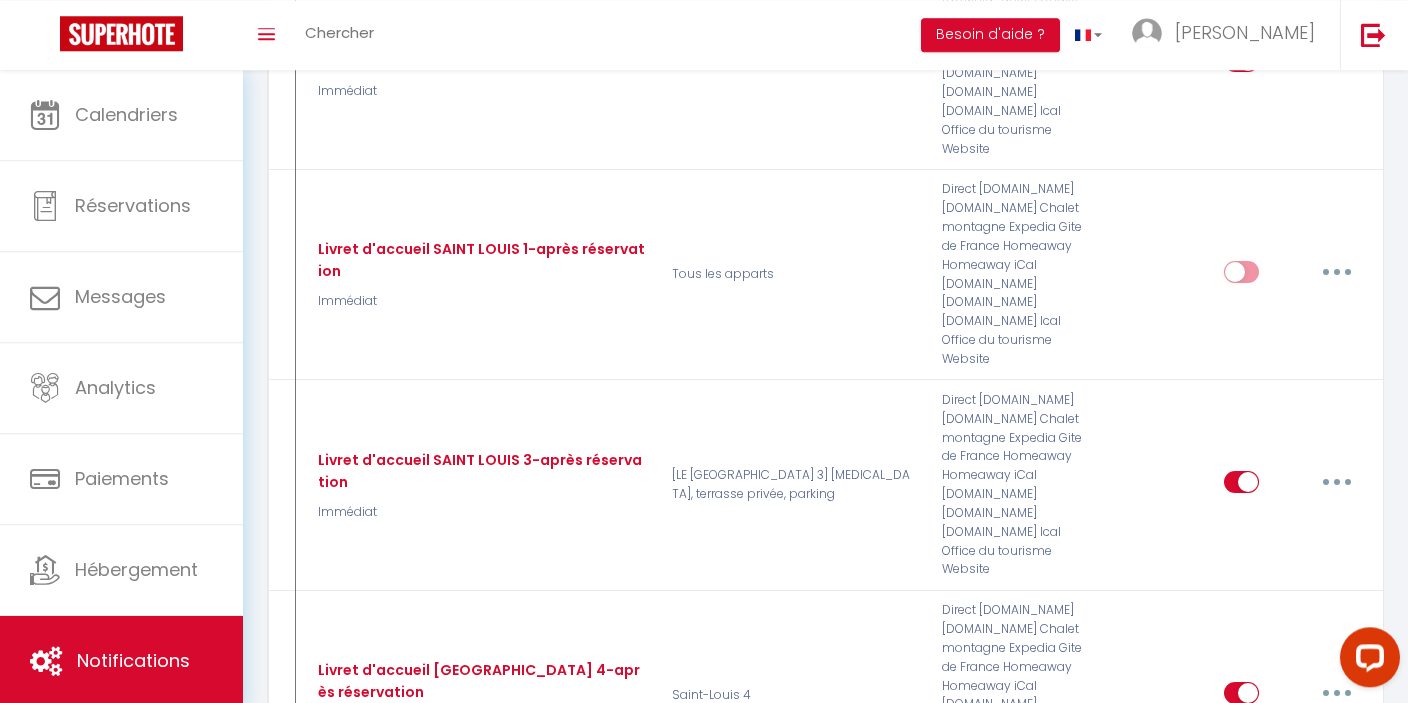 scroll, scrollTop: 4904, scrollLeft: 0, axis: vertical 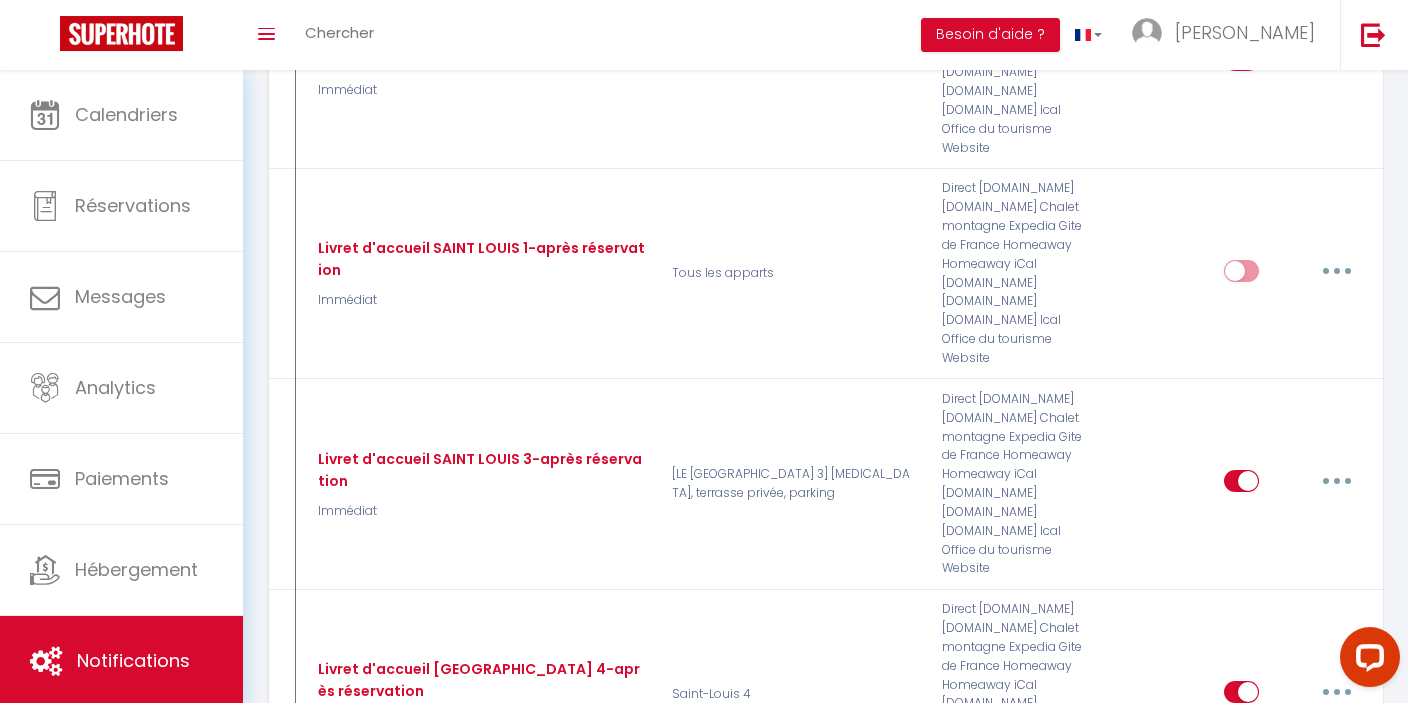 click on "Editer   Dupliquer   Tester   Supprimer" at bounding box center (1294, 896) 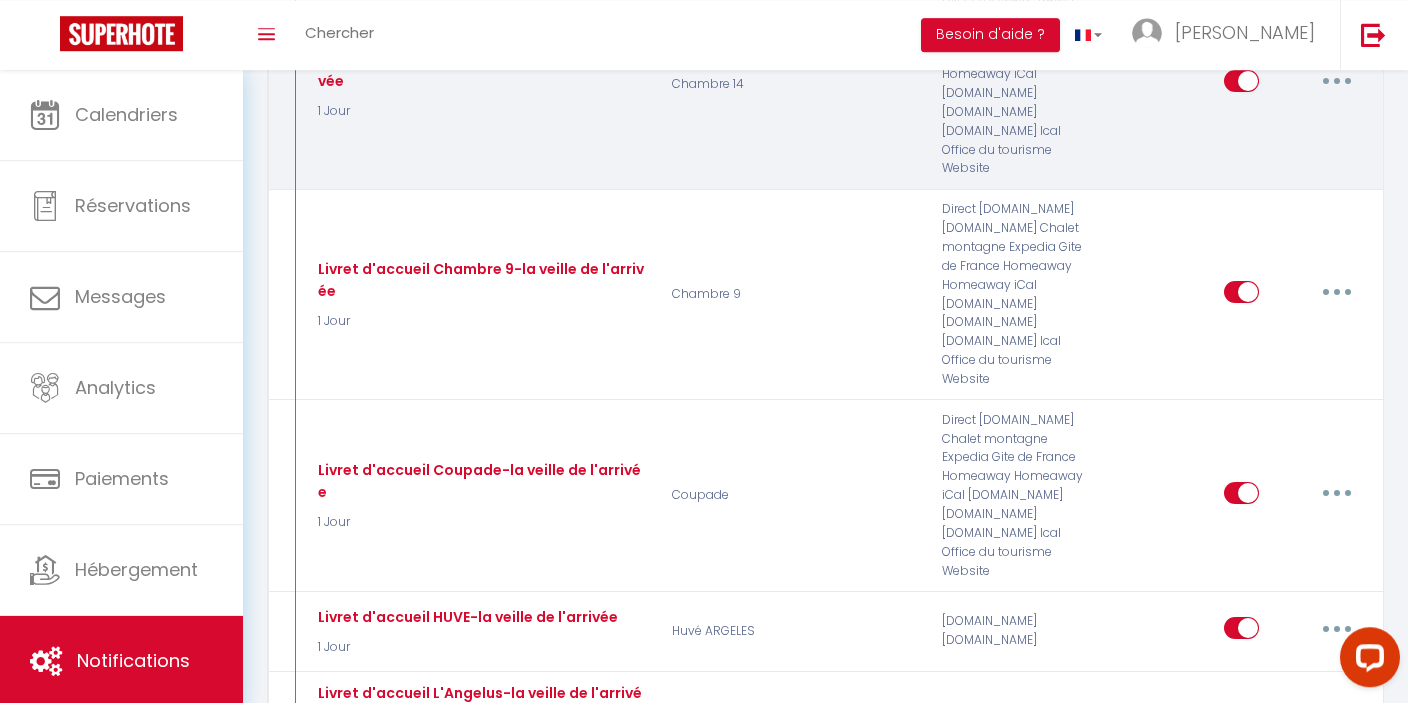 scroll, scrollTop: 6801, scrollLeft: 0, axis: vertical 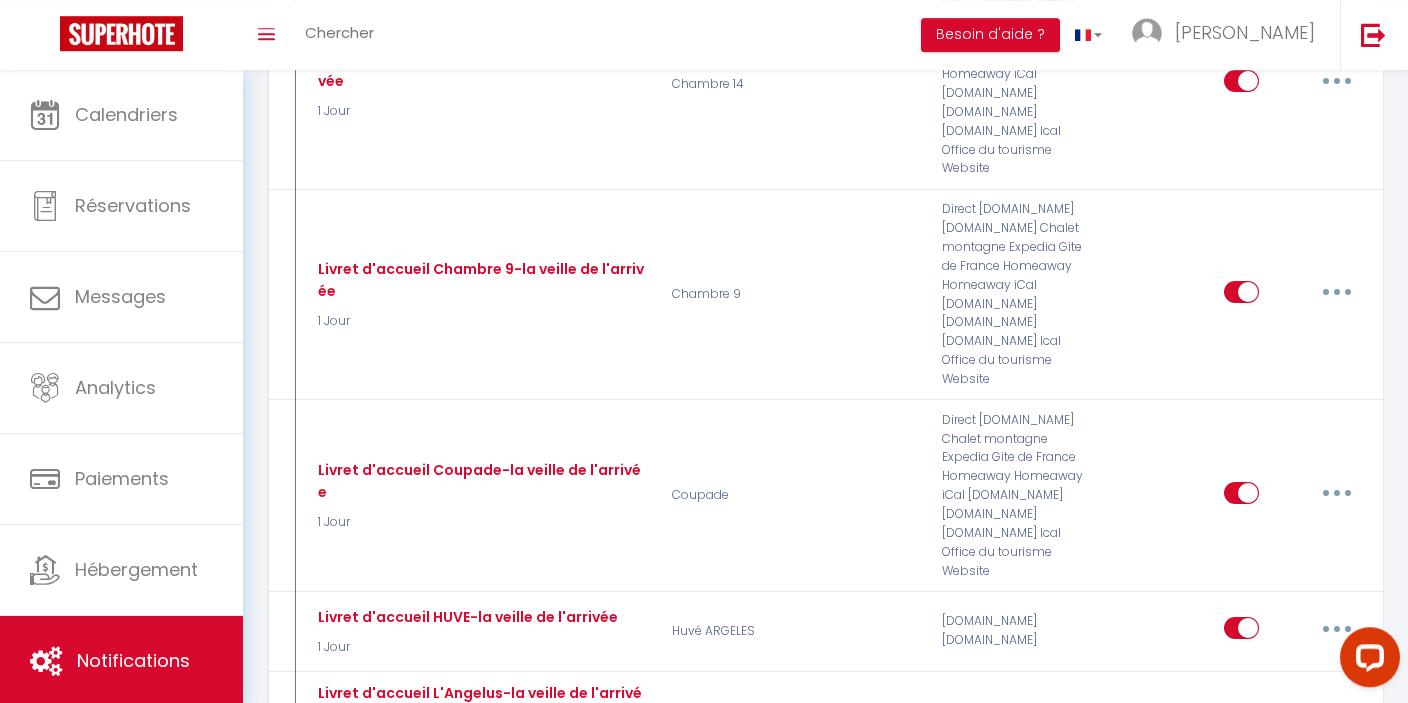 click at bounding box center (1241, 1168) 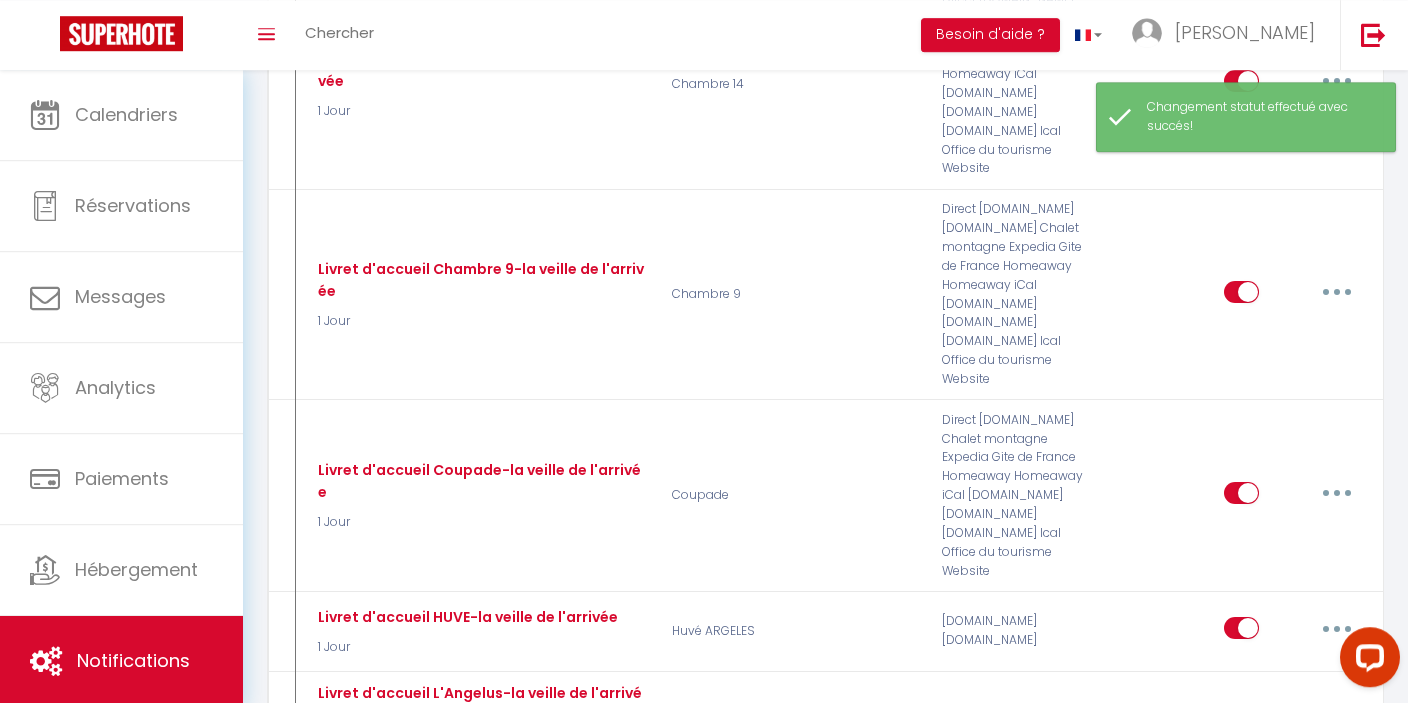 click at bounding box center (1241, 1311) 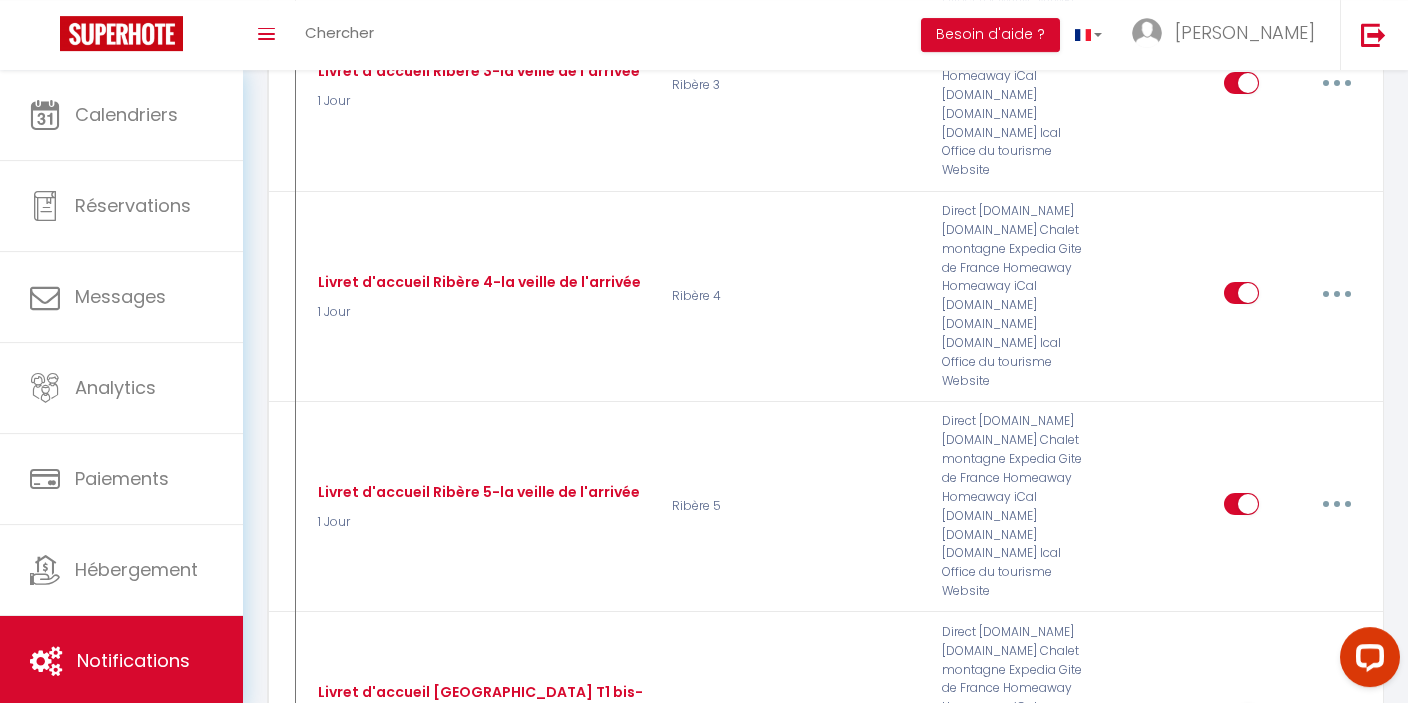 scroll, scrollTop: 11048, scrollLeft: 0, axis: vertical 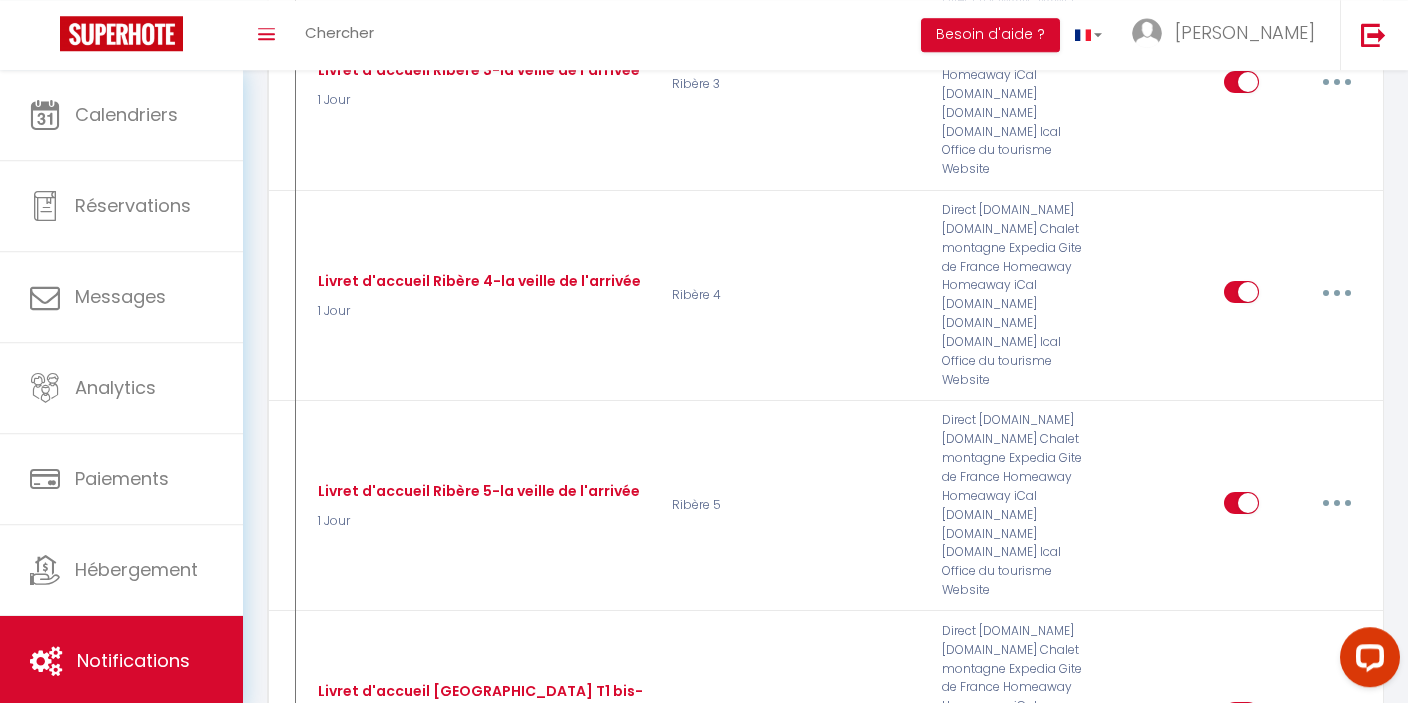 click at bounding box center (1241, 1501) 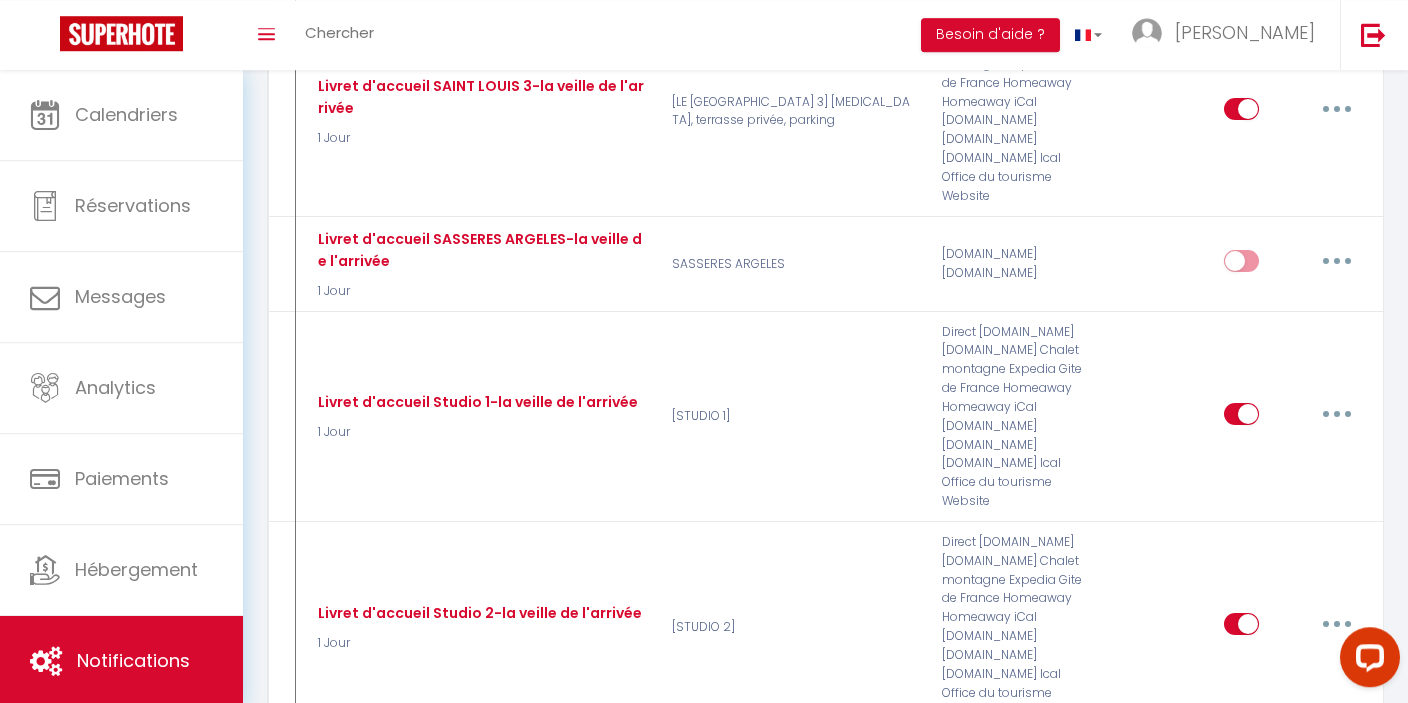 scroll, scrollTop: 12285, scrollLeft: 0, axis: vertical 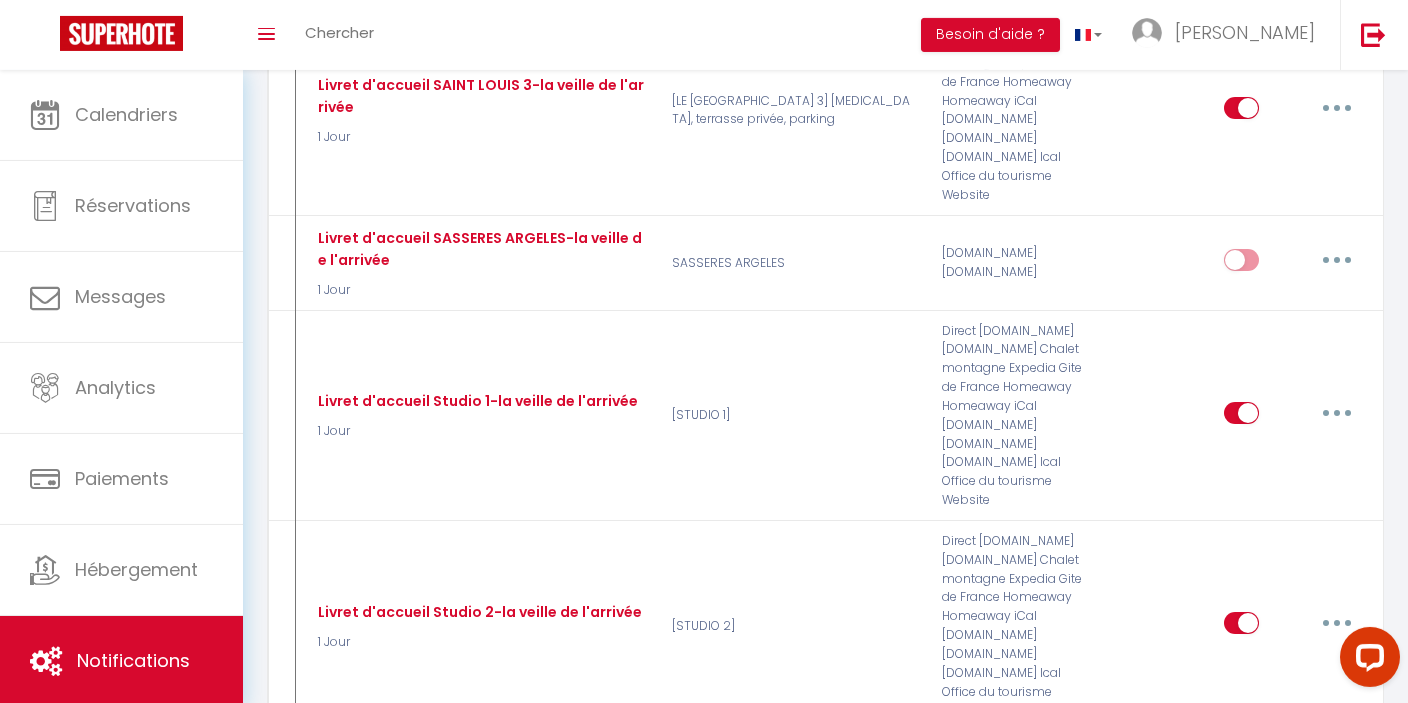 click at bounding box center (1337, 1758) 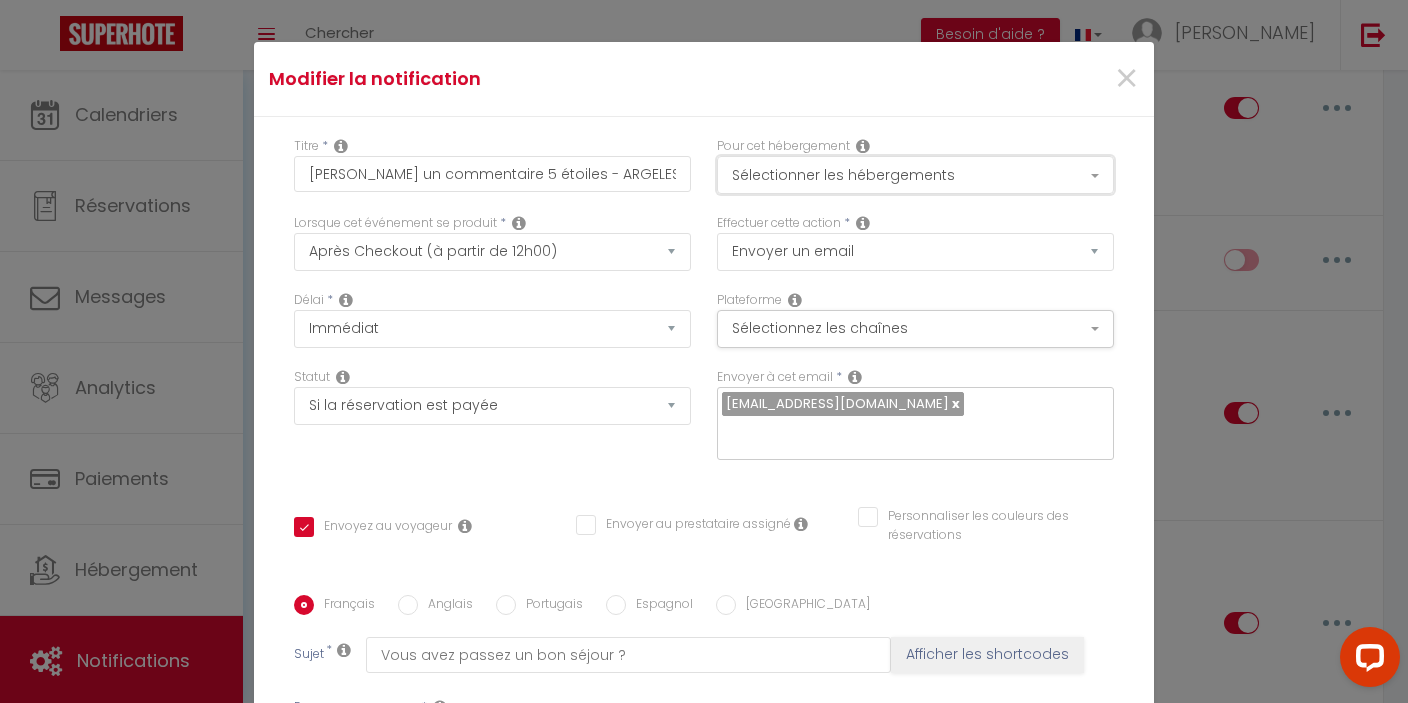 click on "Sélectionner les hébergements" at bounding box center (915, 175) 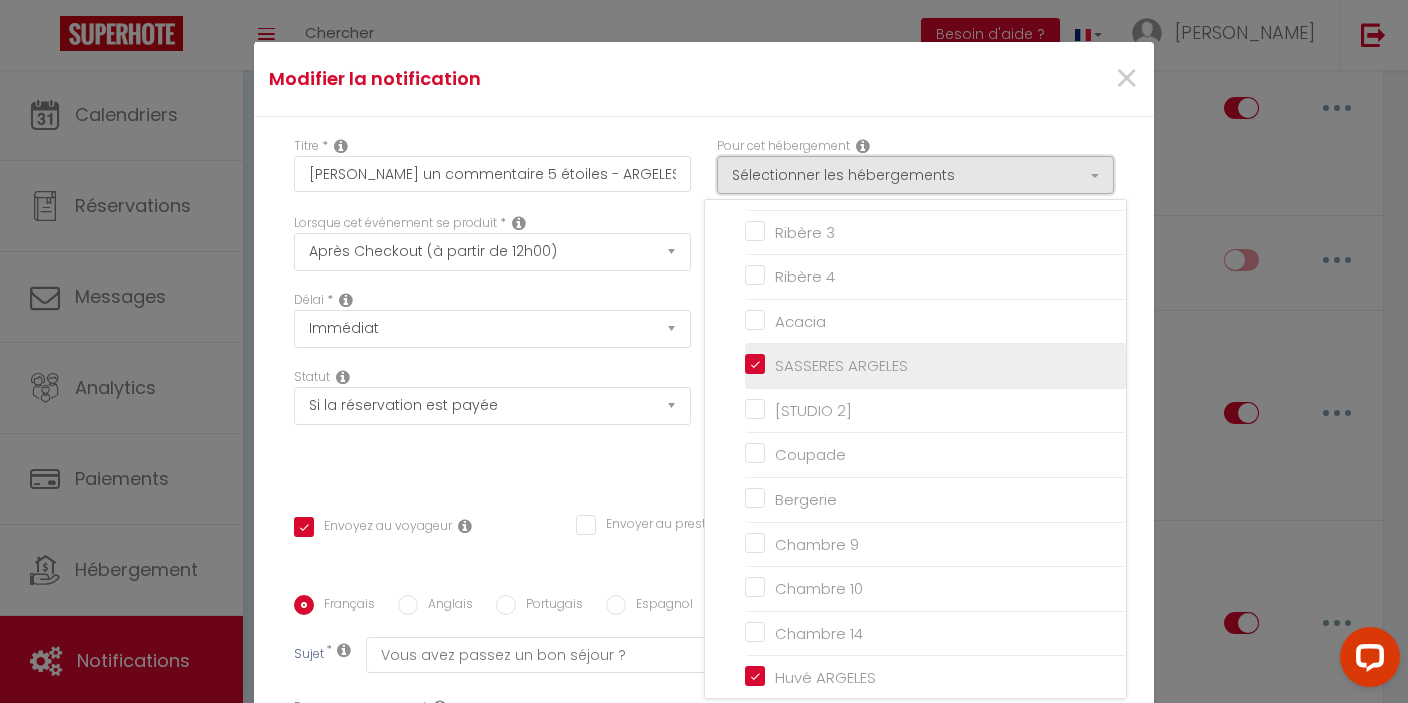 scroll, scrollTop: 890, scrollLeft: 0, axis: vertical 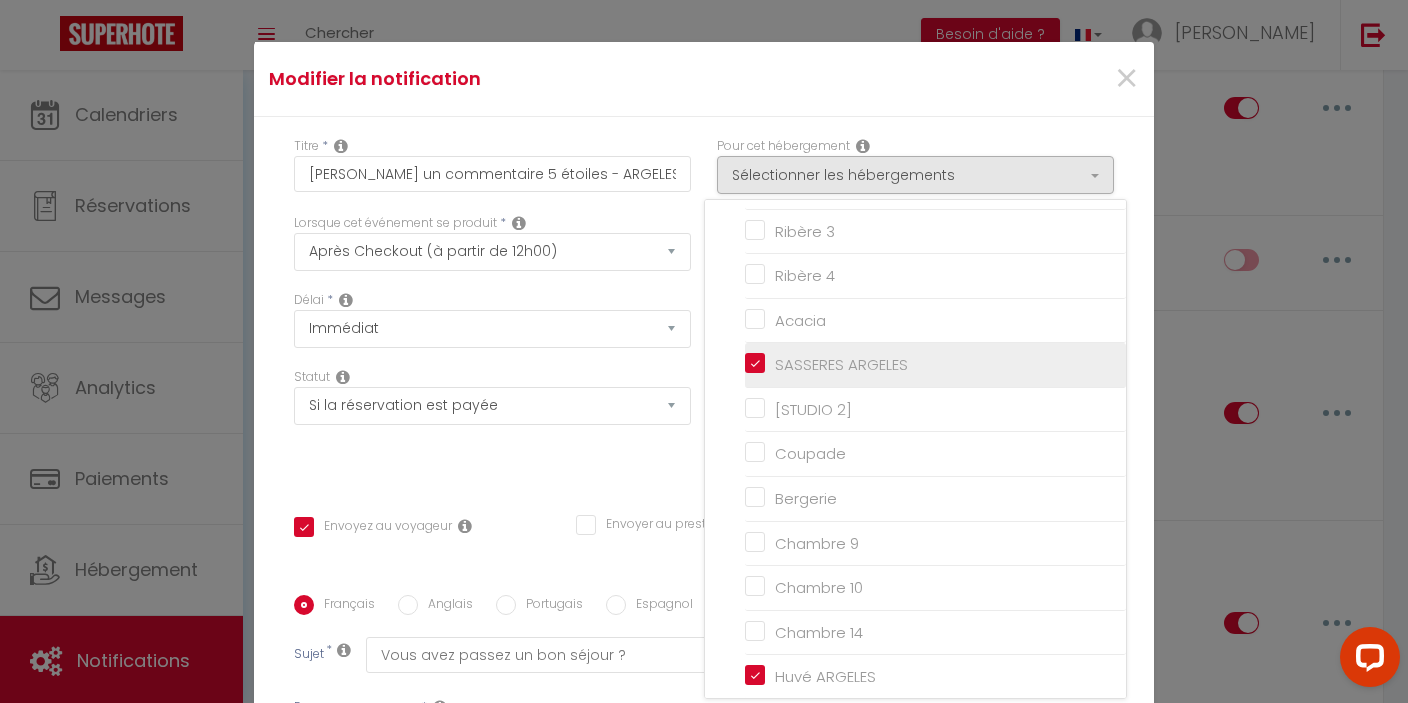 click on "SASSERES ARGELES" at bounding box center (935, 365) 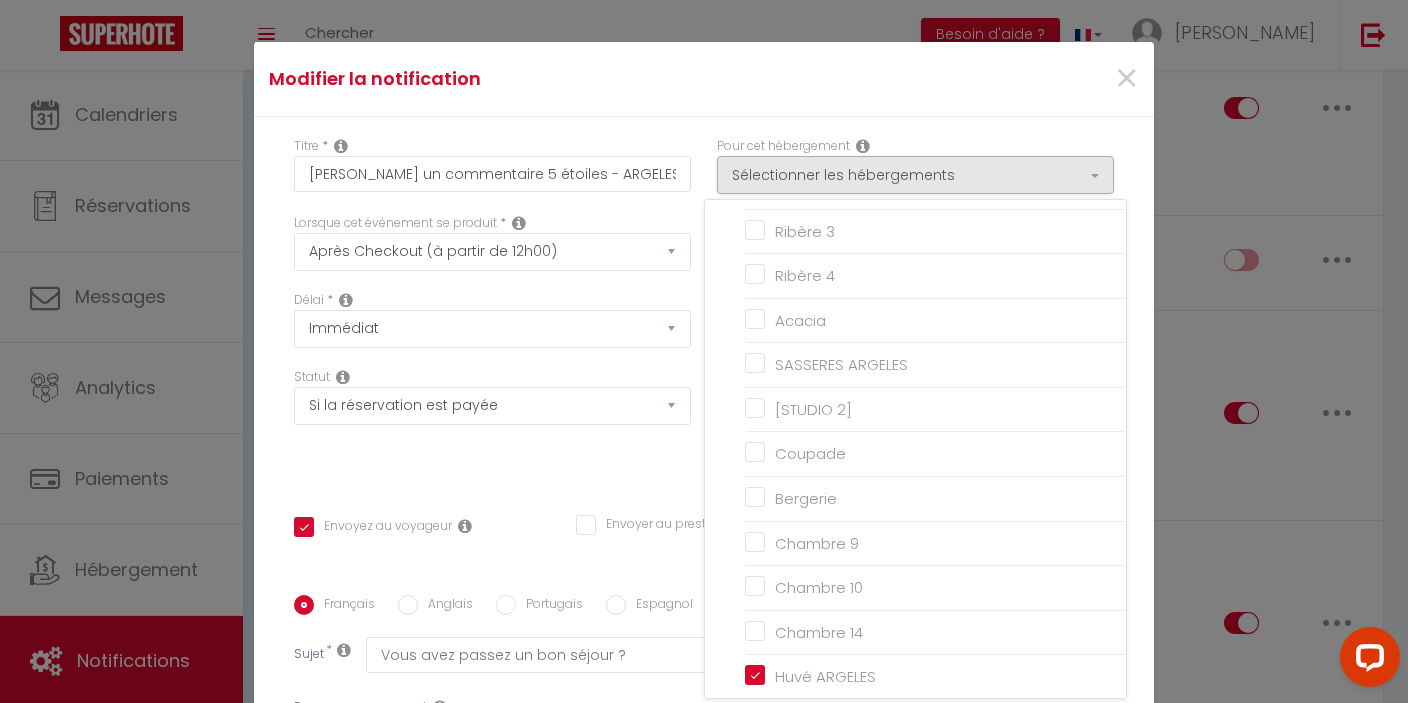 click on "Statut     Aucun   Si la réservation est payée   Si réservation non payée   Si la caution a été prise   Si caution non payée" at bounding box center (492, 424) 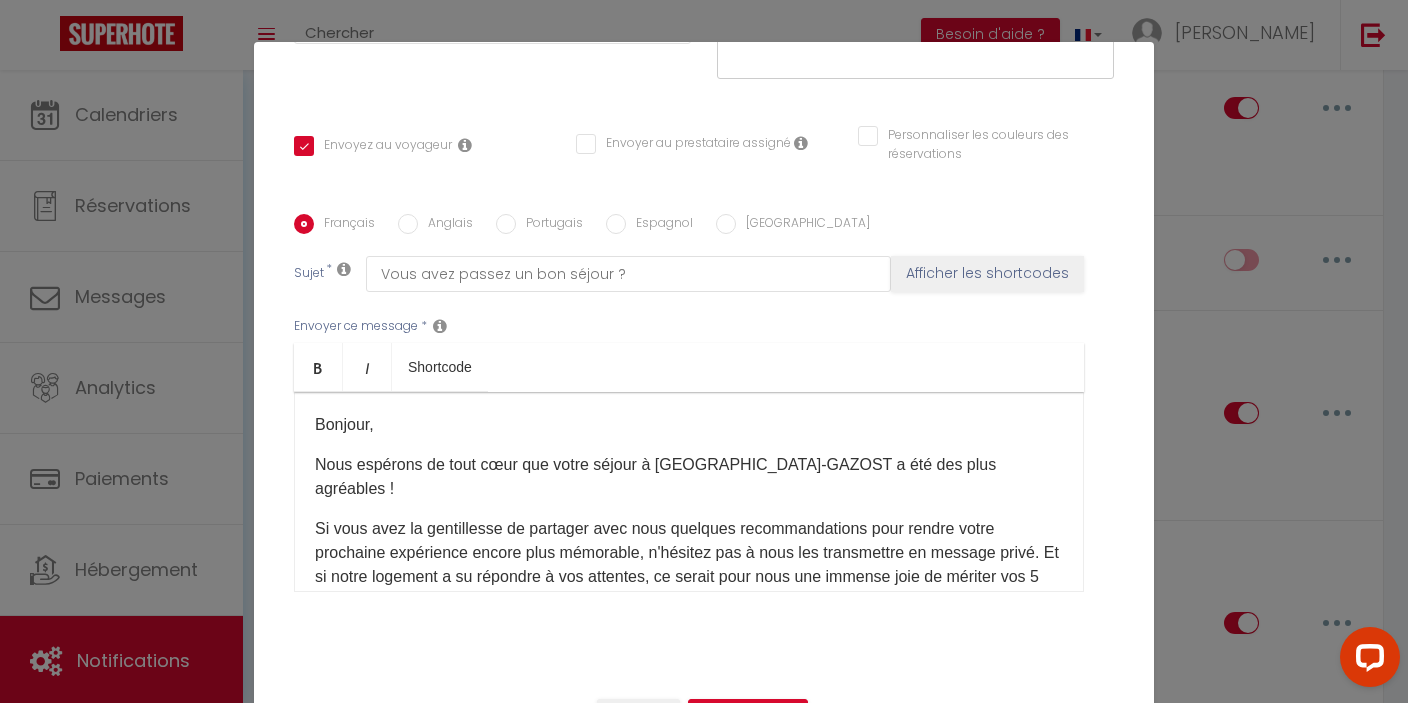 scroll, scrollTop: 386, scrollLeft: 0, axis: vertical 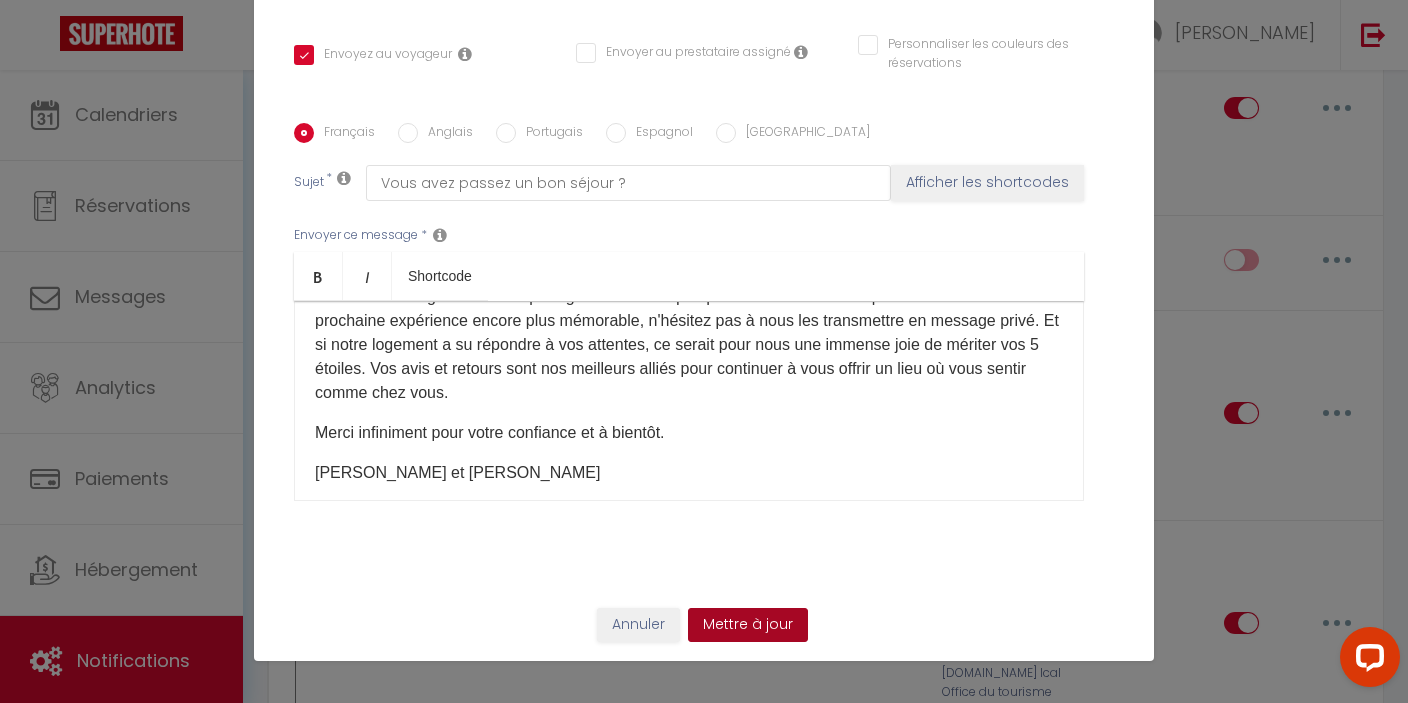 click on "Mettre à jour" at bounding box center (748, 625) 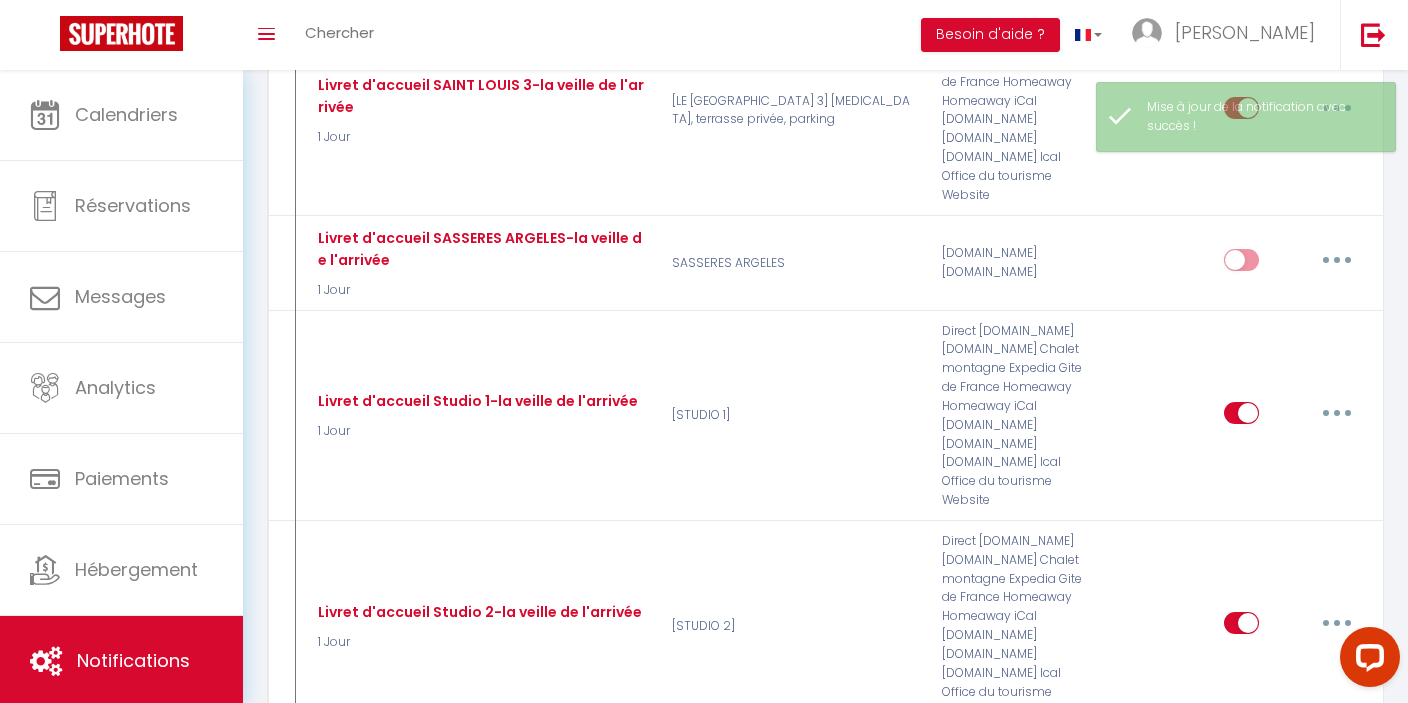 checkbox on "false" 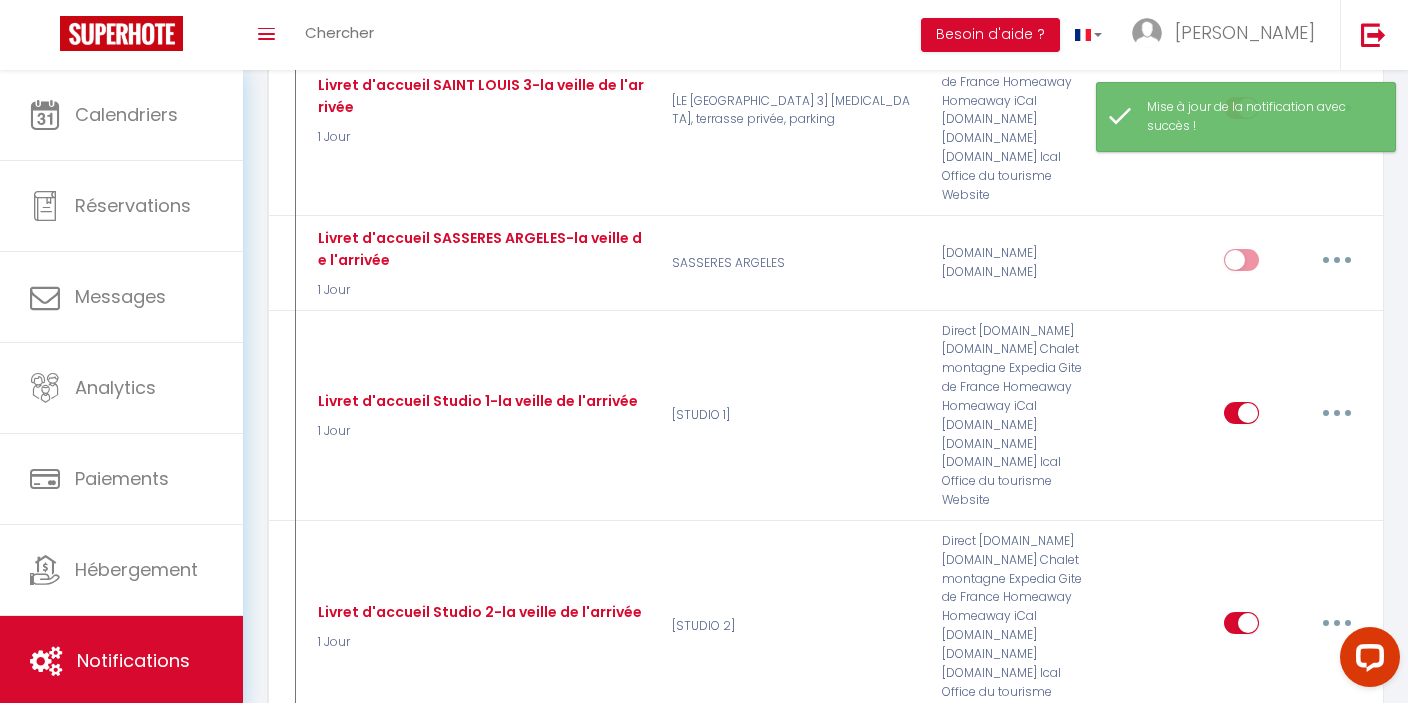 click at bounding box center (1337, 1606) 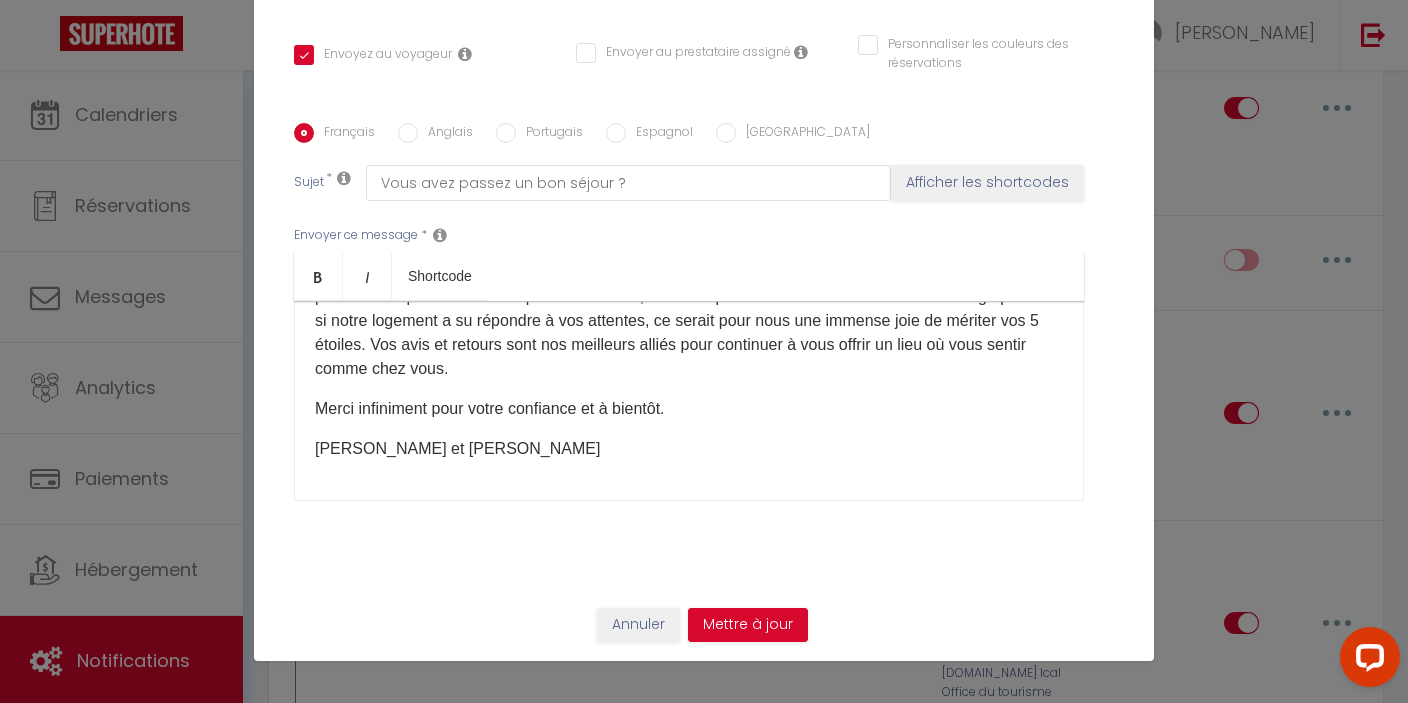 scroll, scrollTop: 0, scrollLeft: 0, axis: both 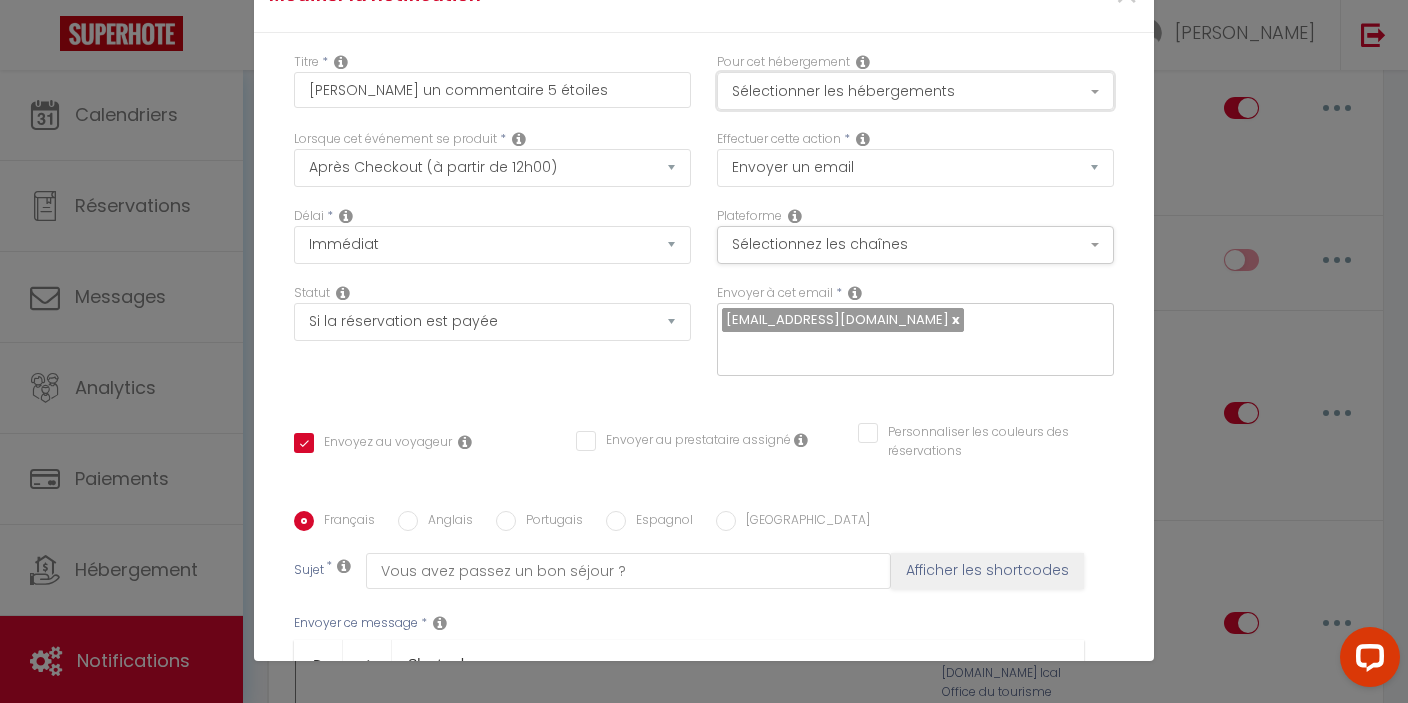 click on "Sélectionner les hébergements" at bounding box center [915, 91] 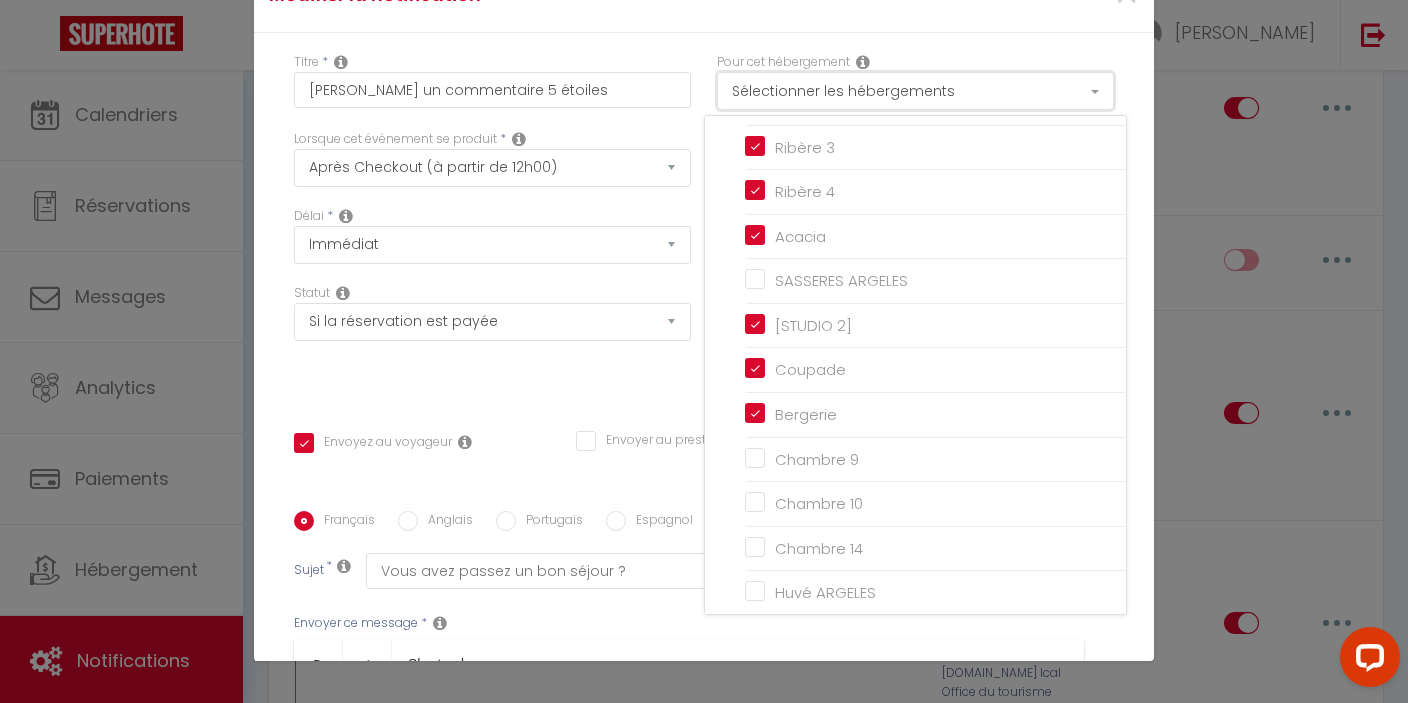 scroll, scrollTop: 890, scrollLeft: 0, axis: vertical 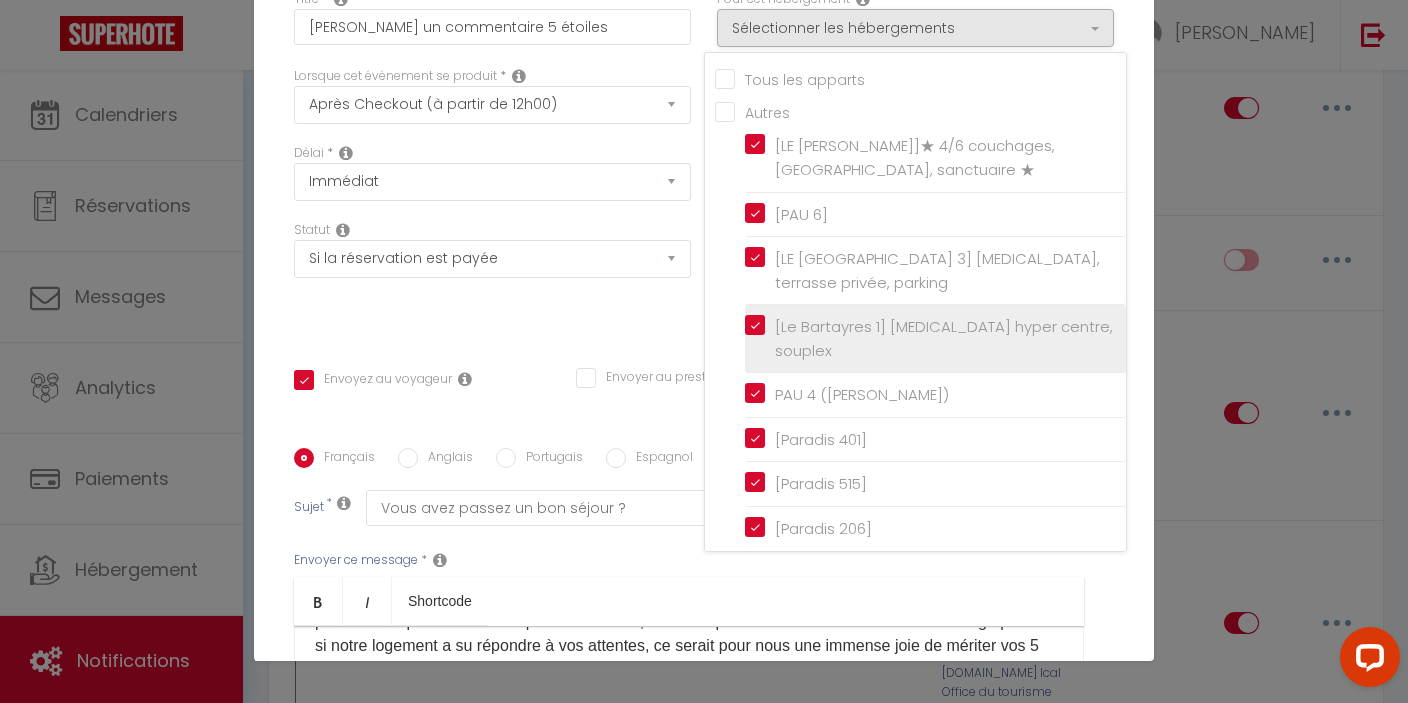 click on "[Le Bartayres 1] [MEDICAL_DATA]  hyper centre, souplex" at bounding box center [935, 339] 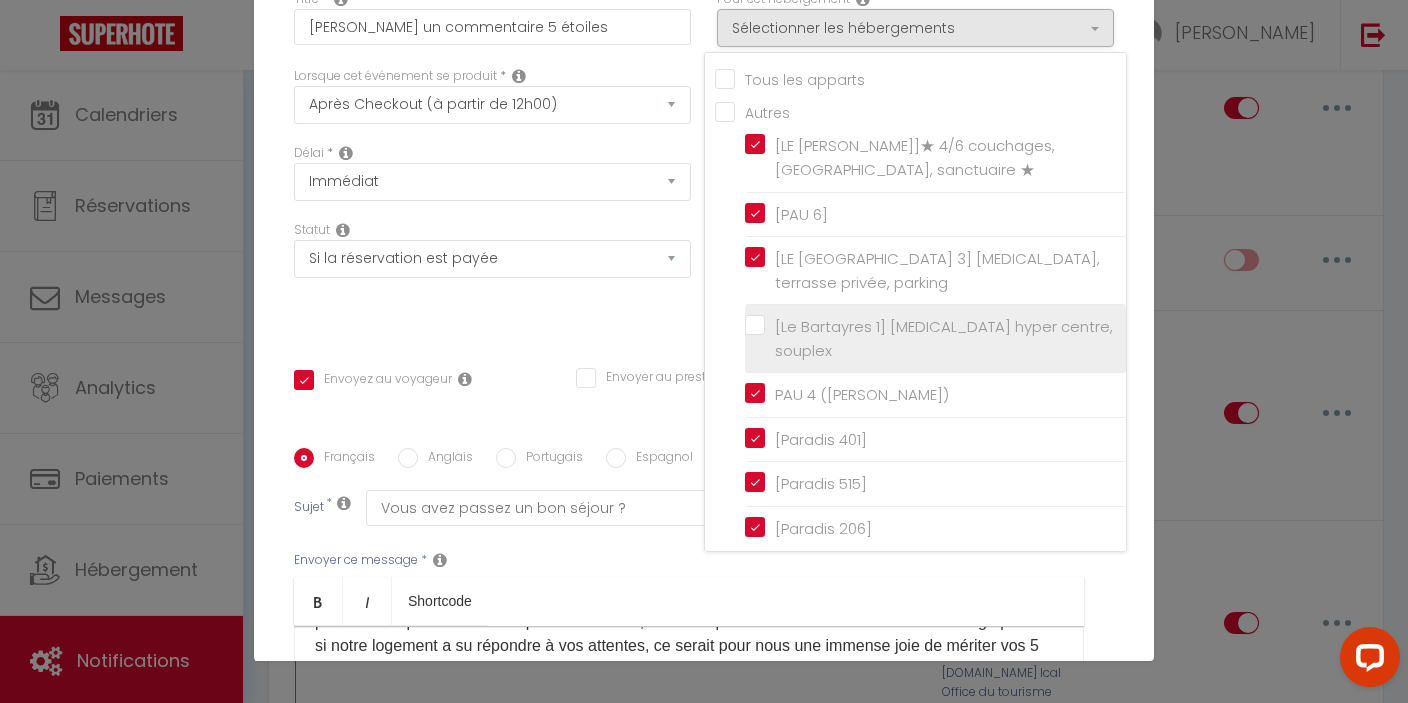 checkbox on "true" 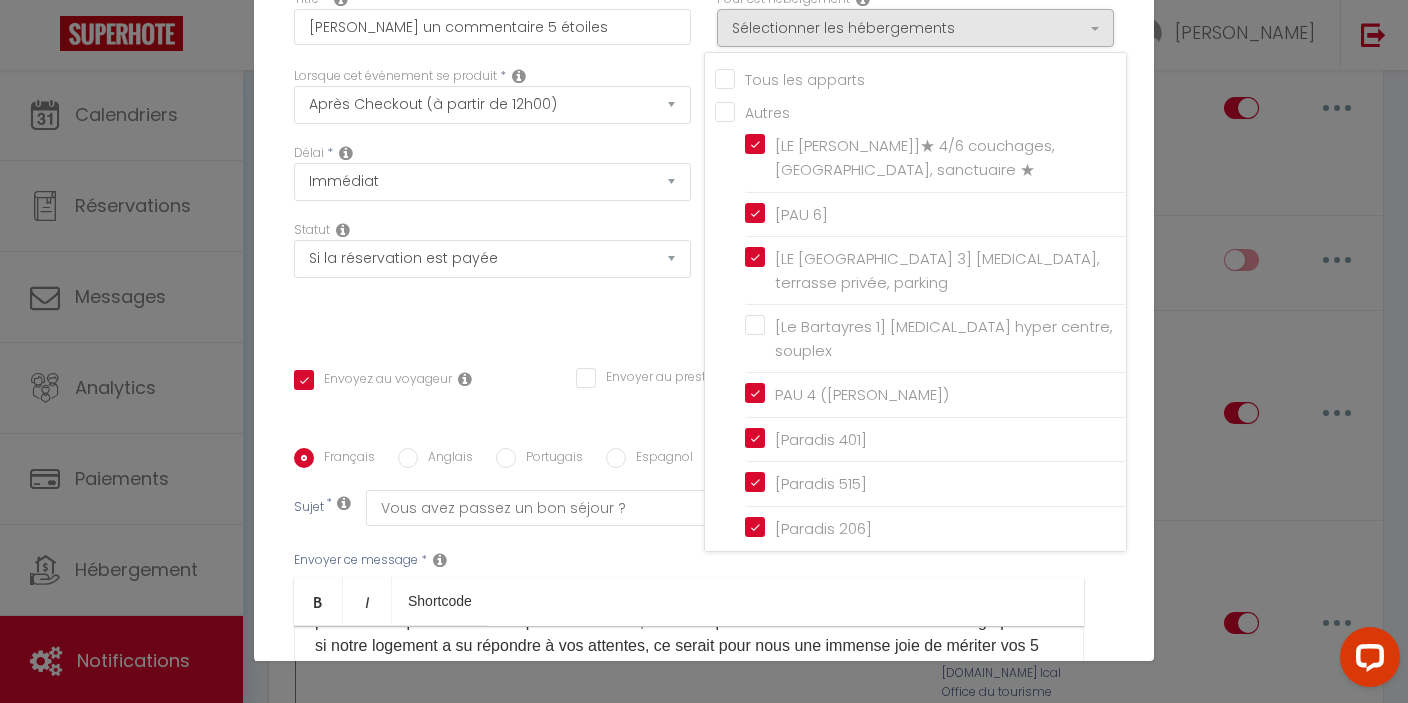 click on "Statut     Aucun   Si la réservation est payée   Si réservation non payée   Si la caution a été prise   Si caution non payée" at bounding box center [492, 277] 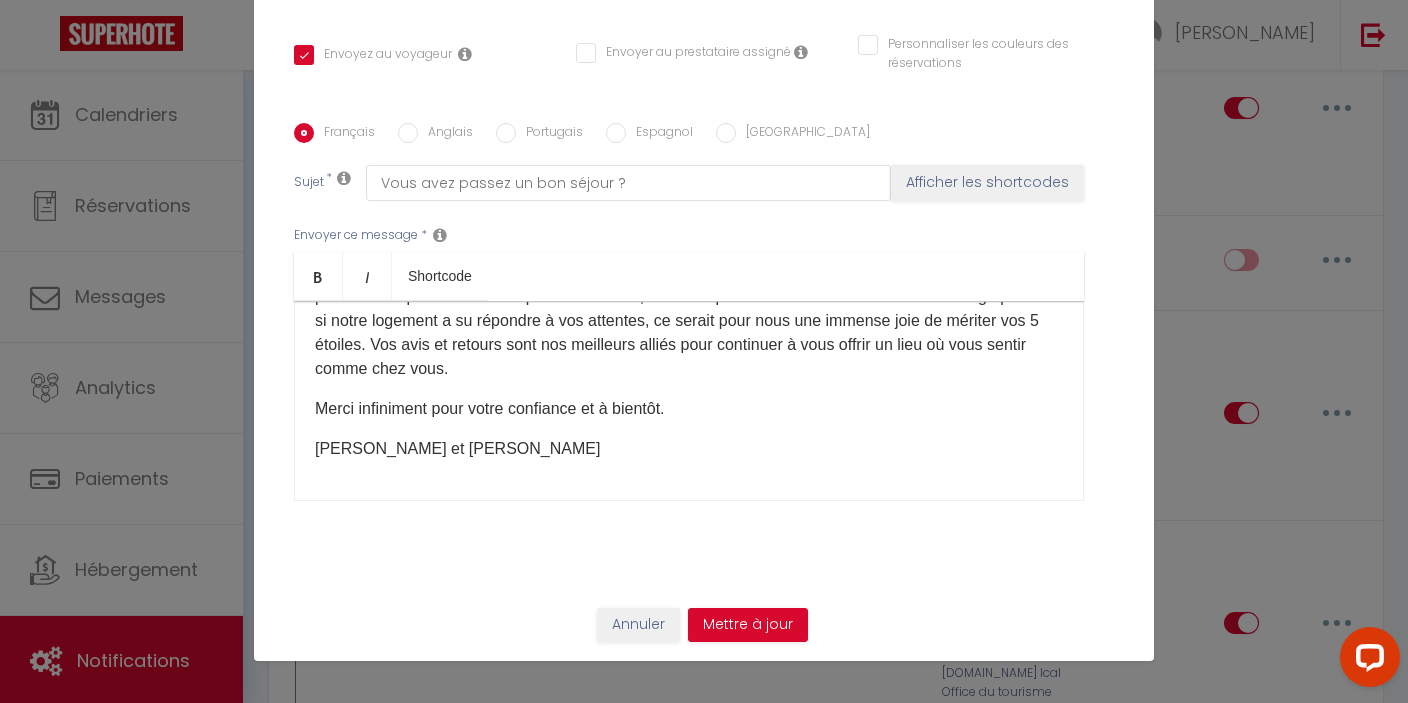 scroll, scrollTop: 390, scrollLeft: 0, axis: vertical 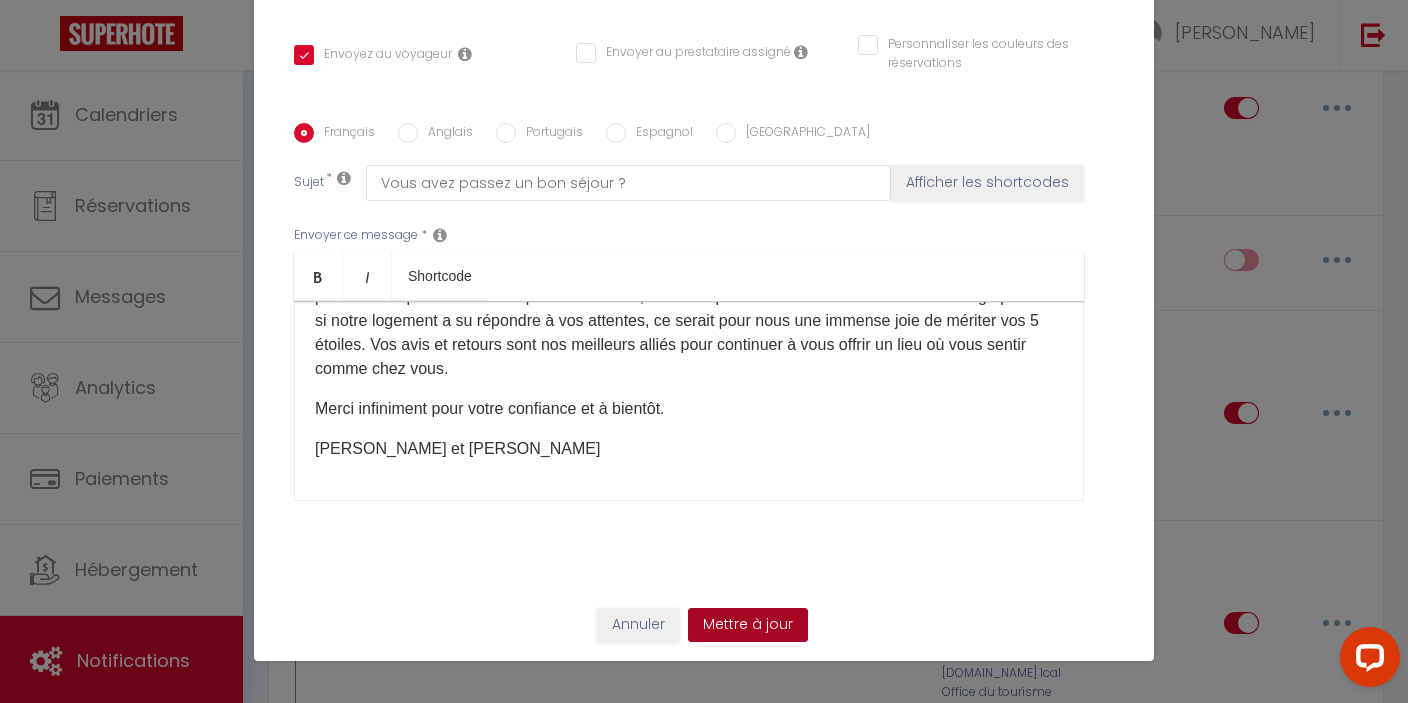 click on "Mettre à jour" at bounding box center [748, 625] 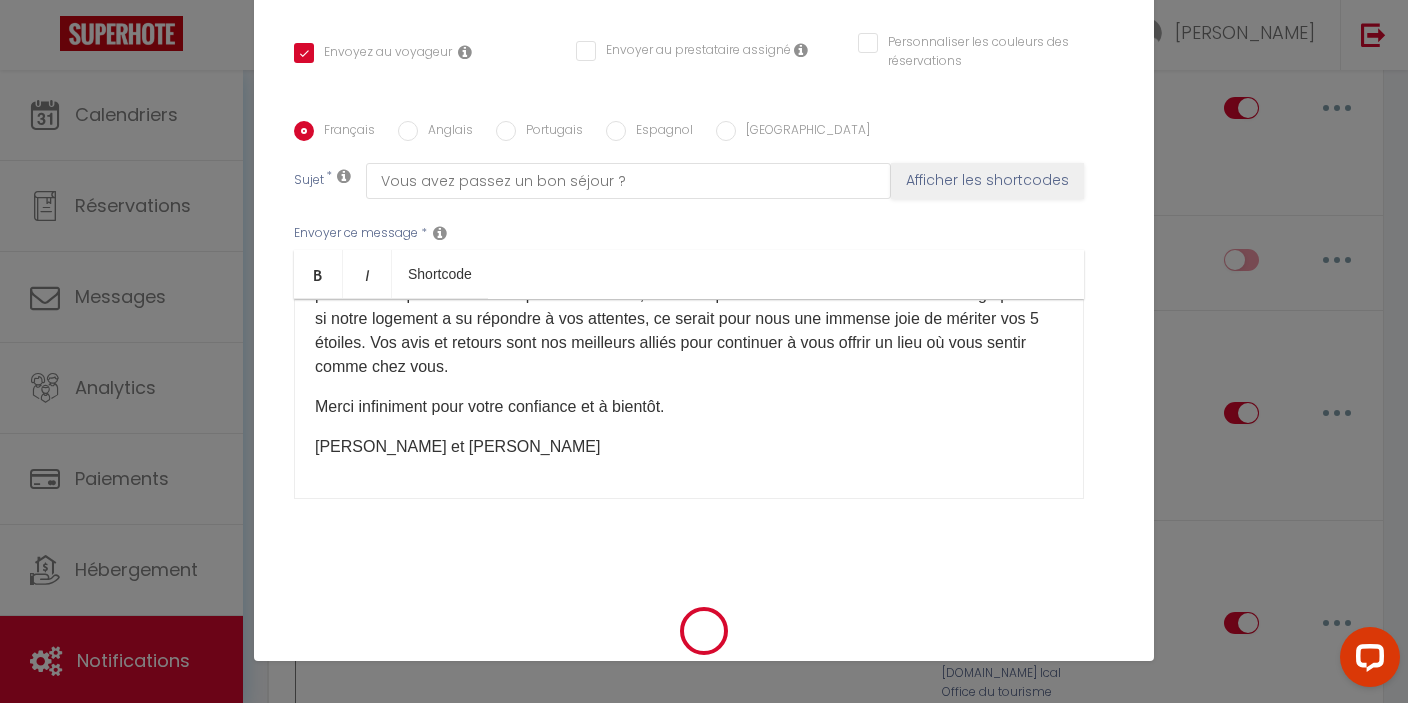 checkbox on "true" 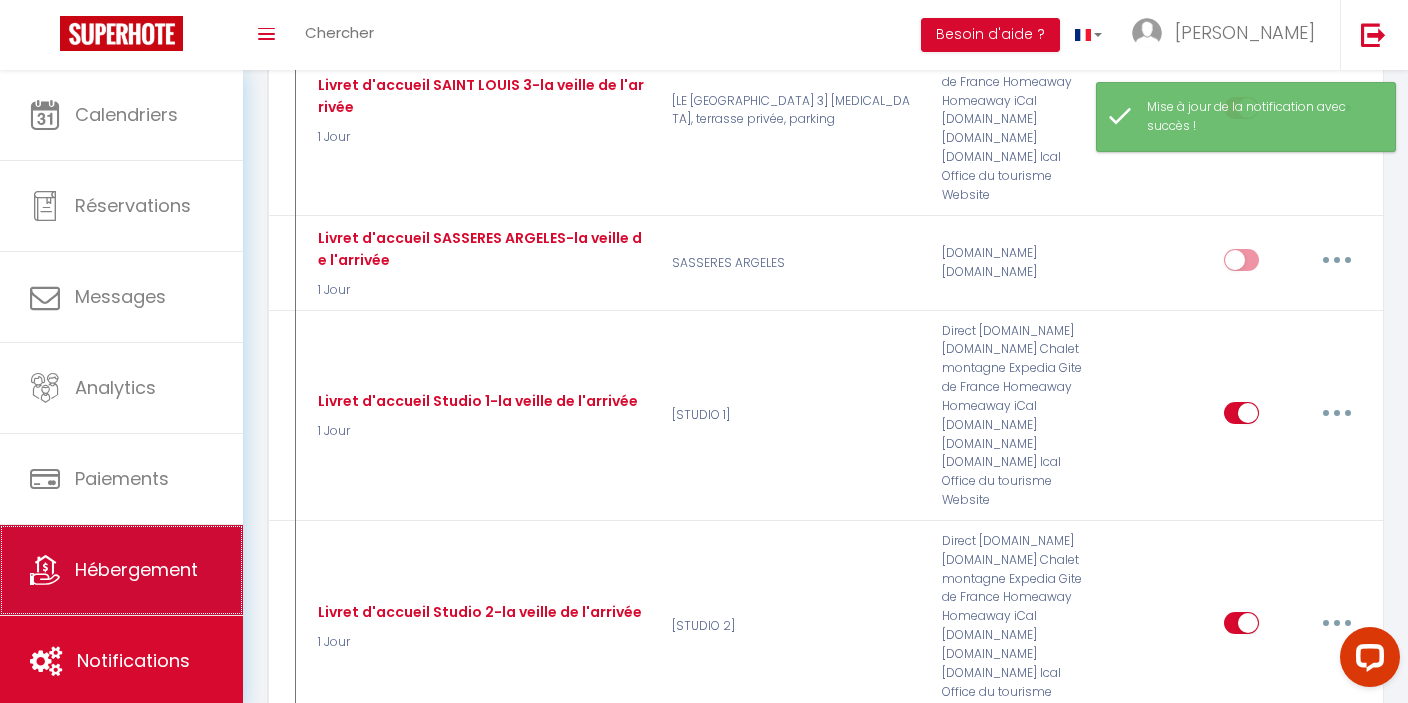 click on "Hébergement" at bounding box center (136, 569) 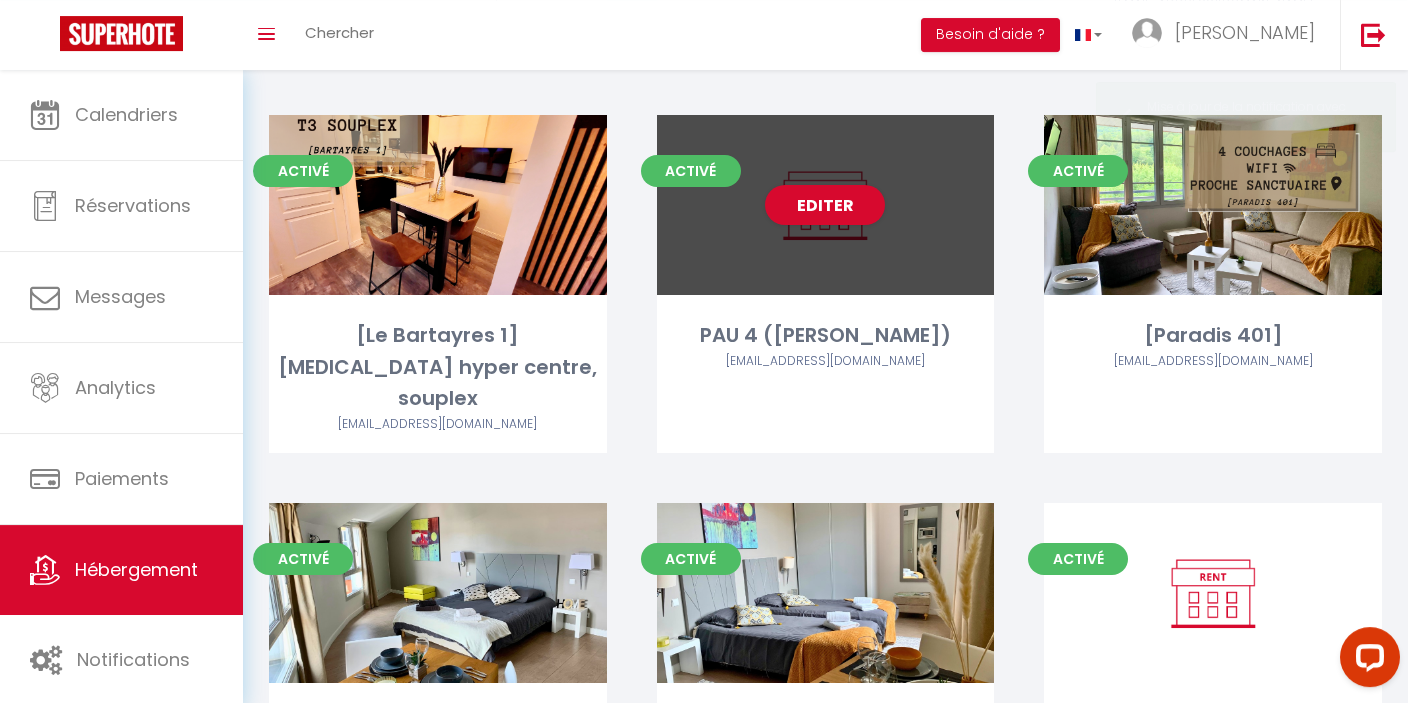 scroll, scrollTop: 526, scrollLeft: 0, axis: vertical 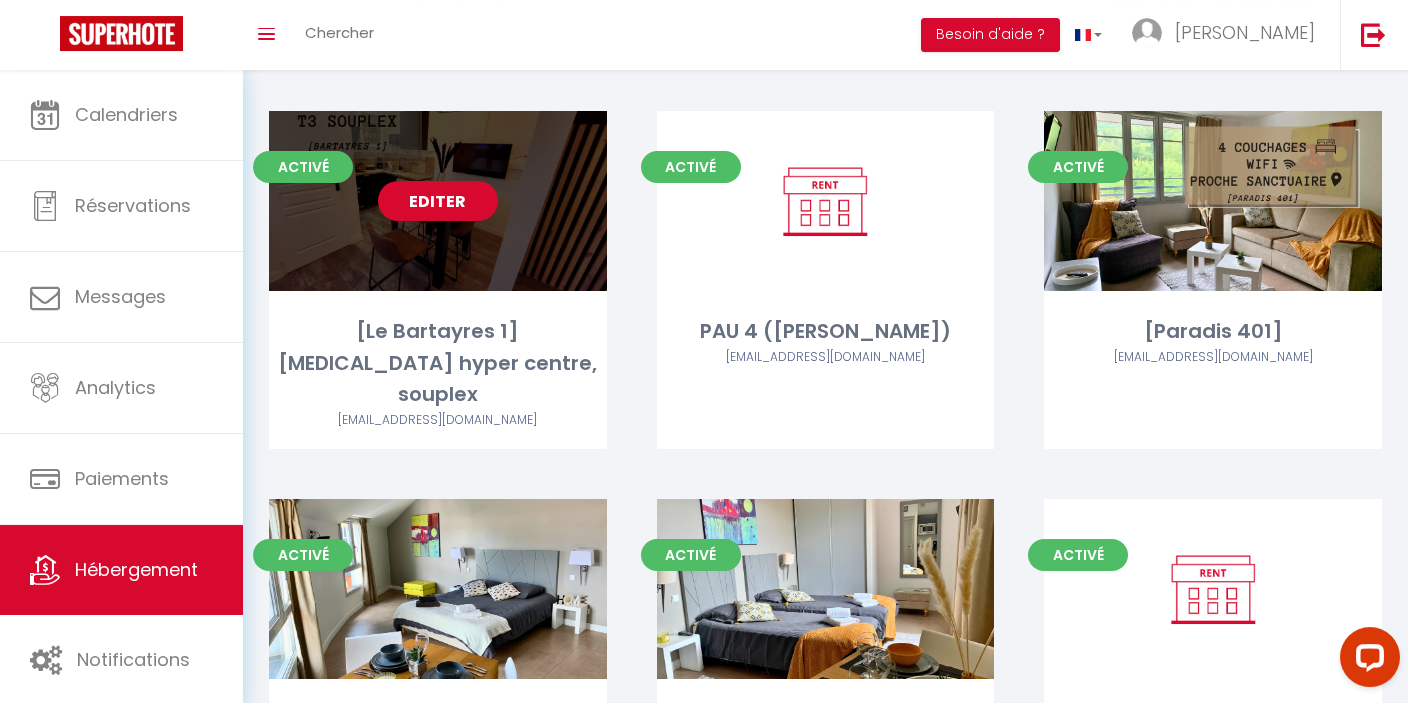 click on "Editer" at bounding box center (438, 201) 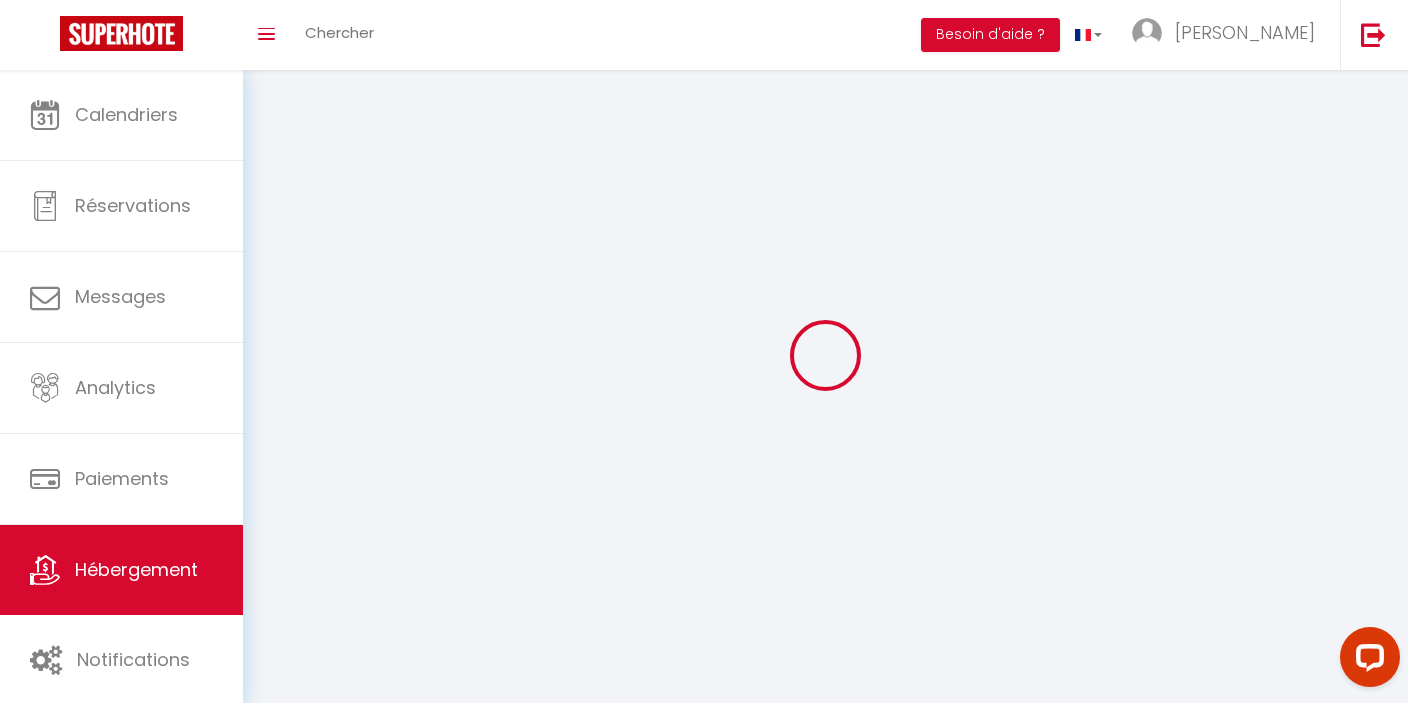 select 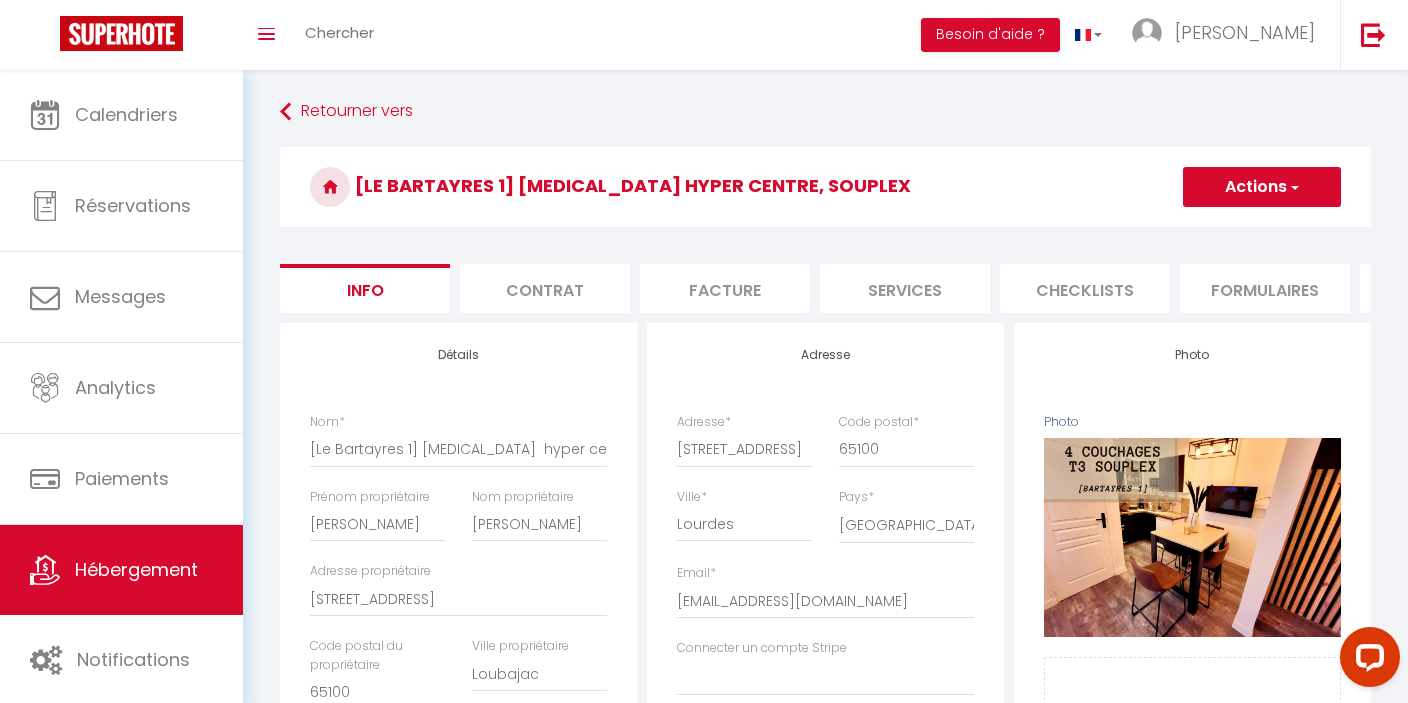 select 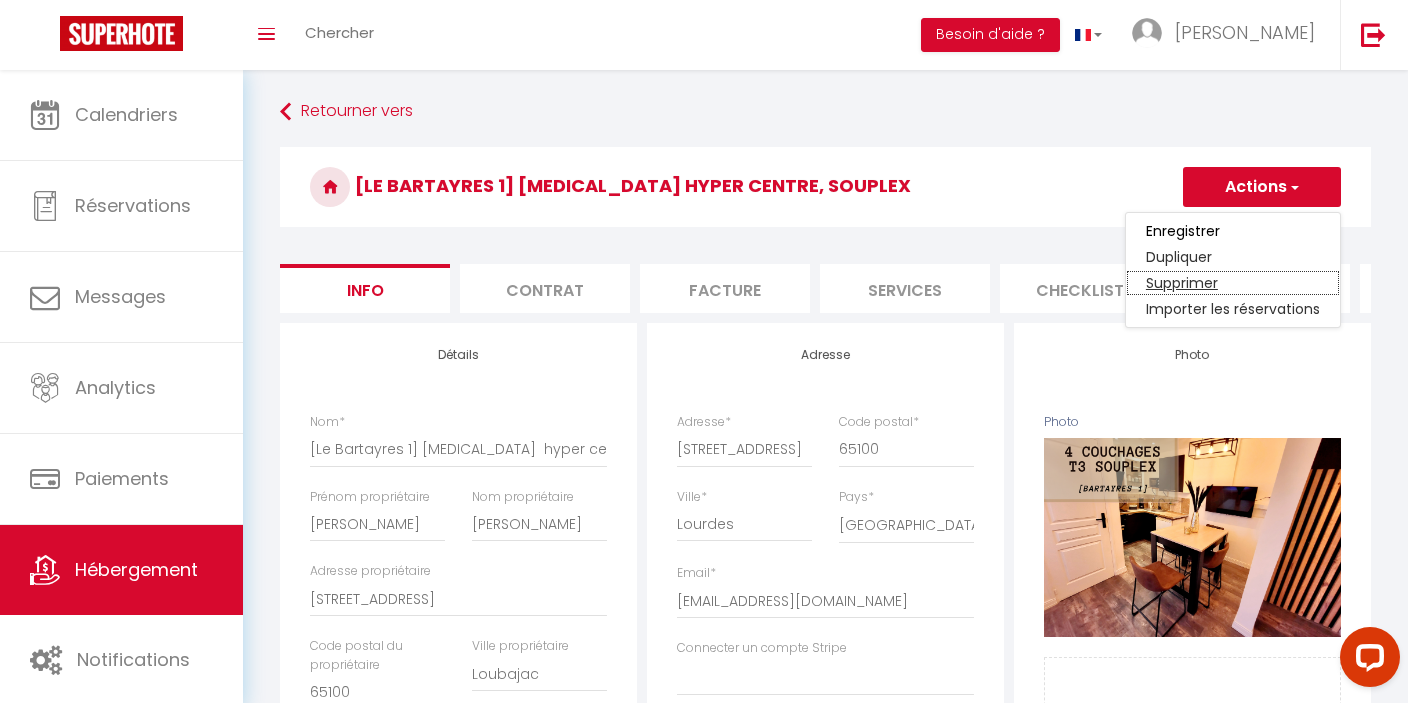 click on "Supprimer" at bounding box center (1233, 283) 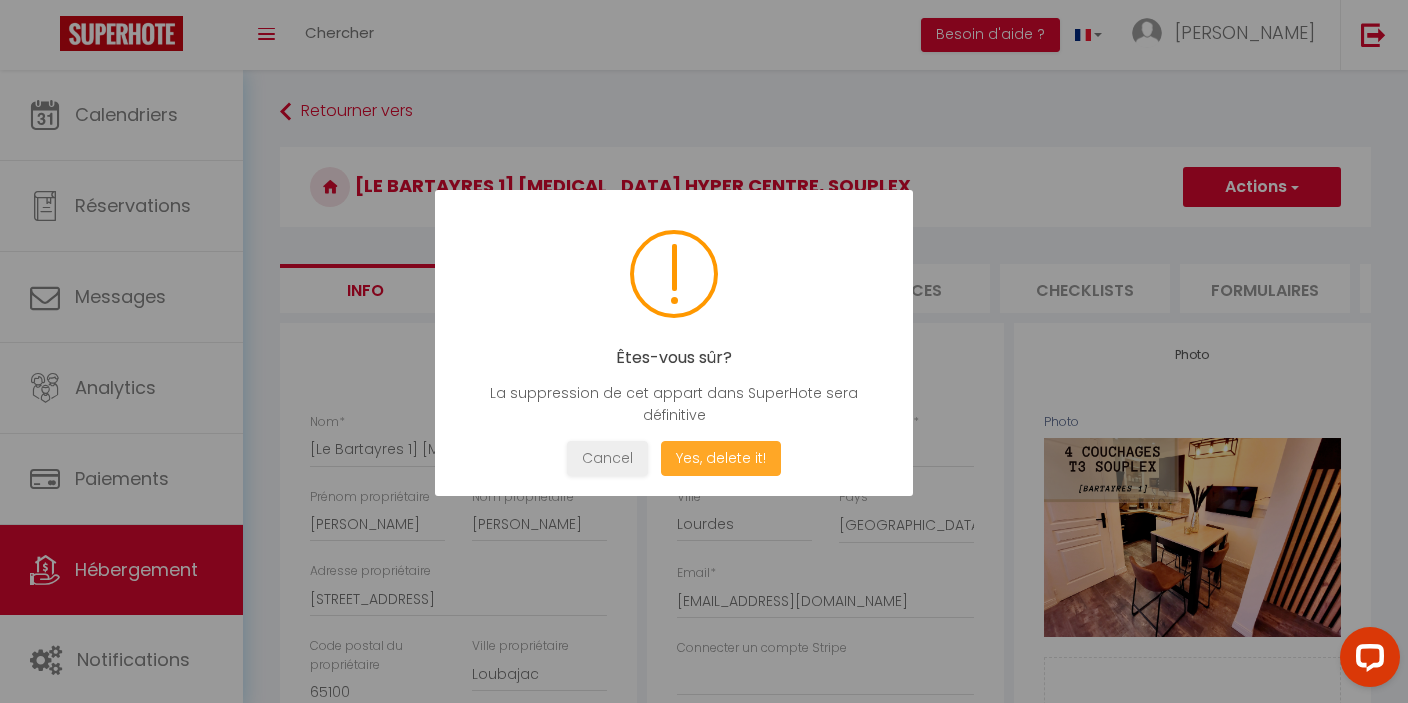 click on "Yes, delete it!" at bounding box center [721, 458] 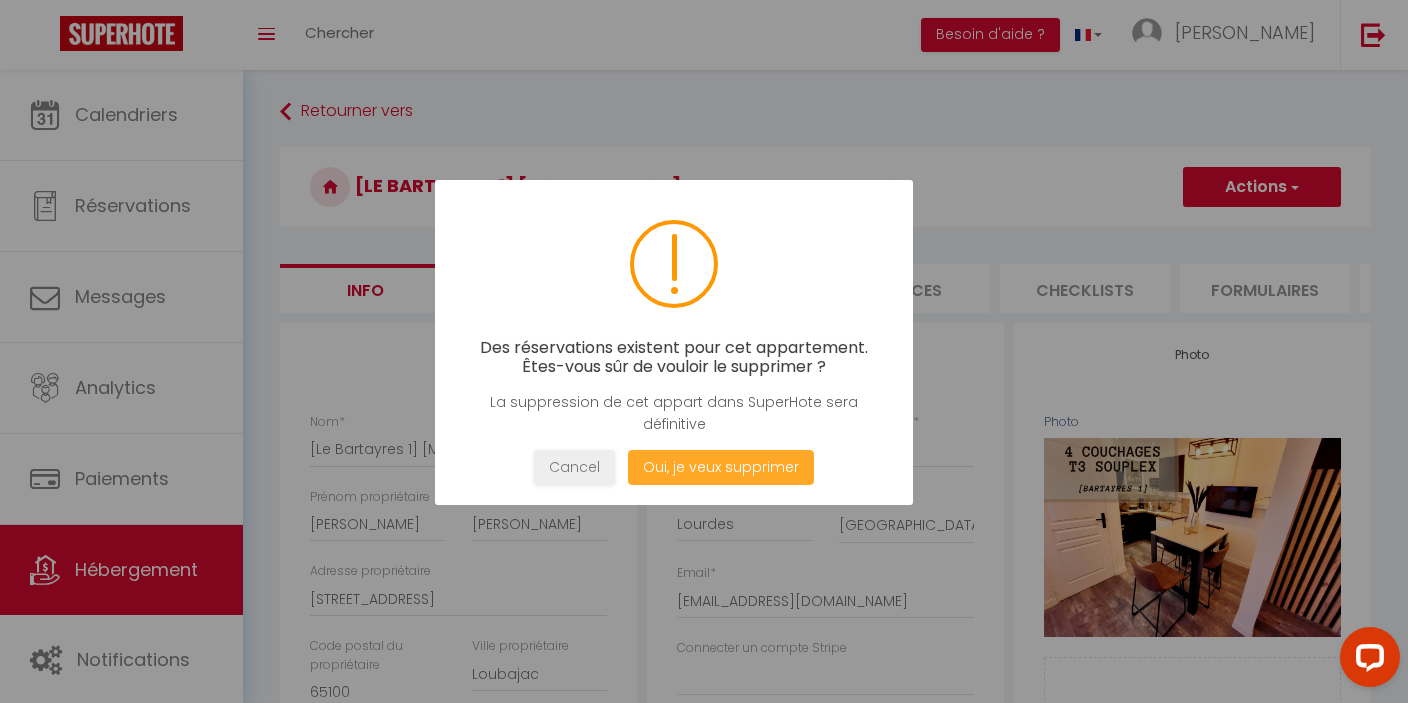 click on "Oui, je veux supprimer" at bounding box center [721, 467] 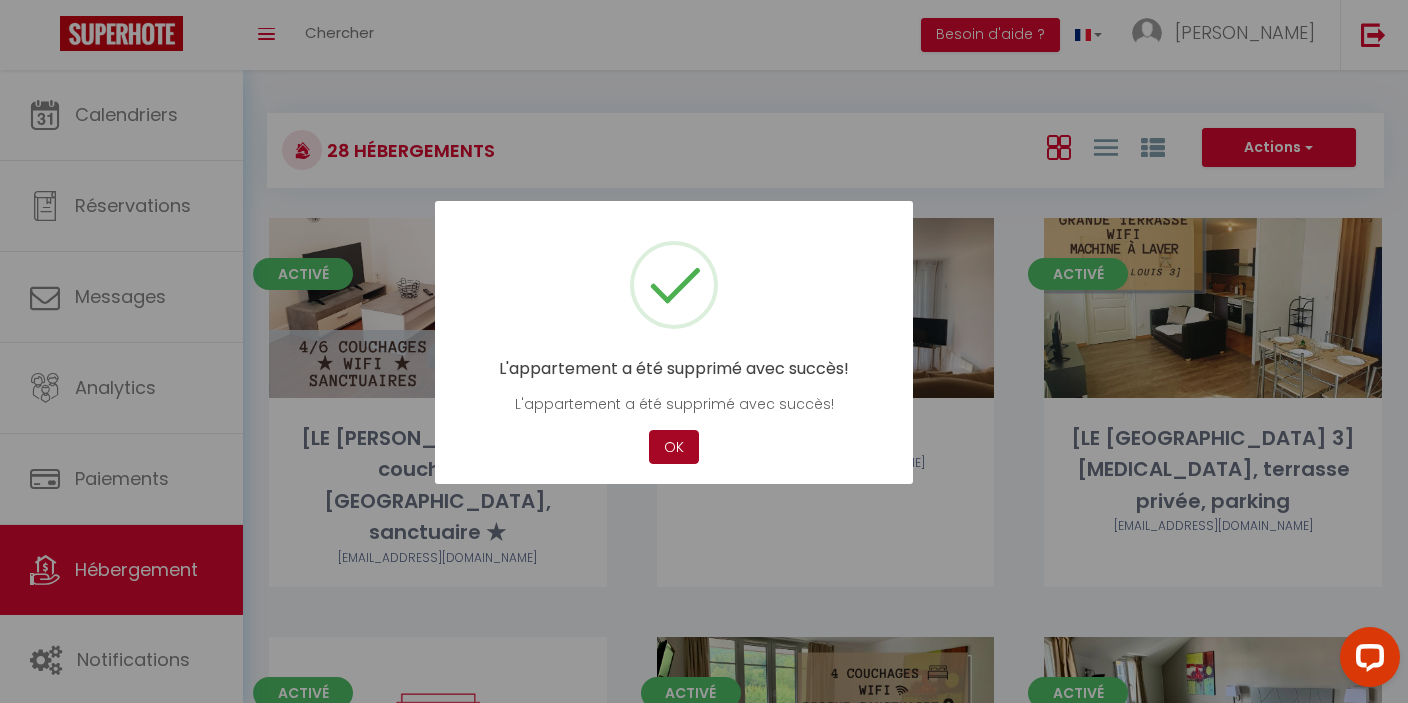 click on "OK" at bounding box center [674, 447] 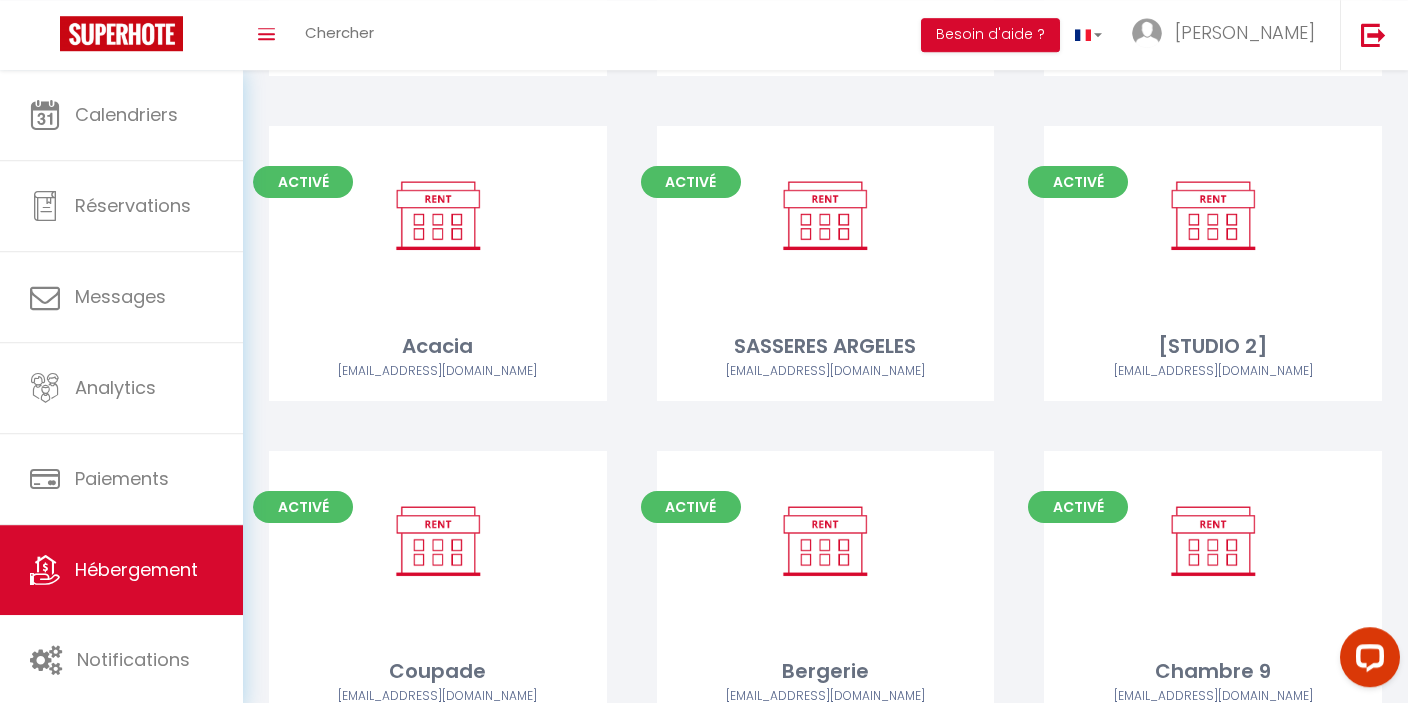 scroll, scrollTop: 2139, scrollLeft: 0, axis: vertical 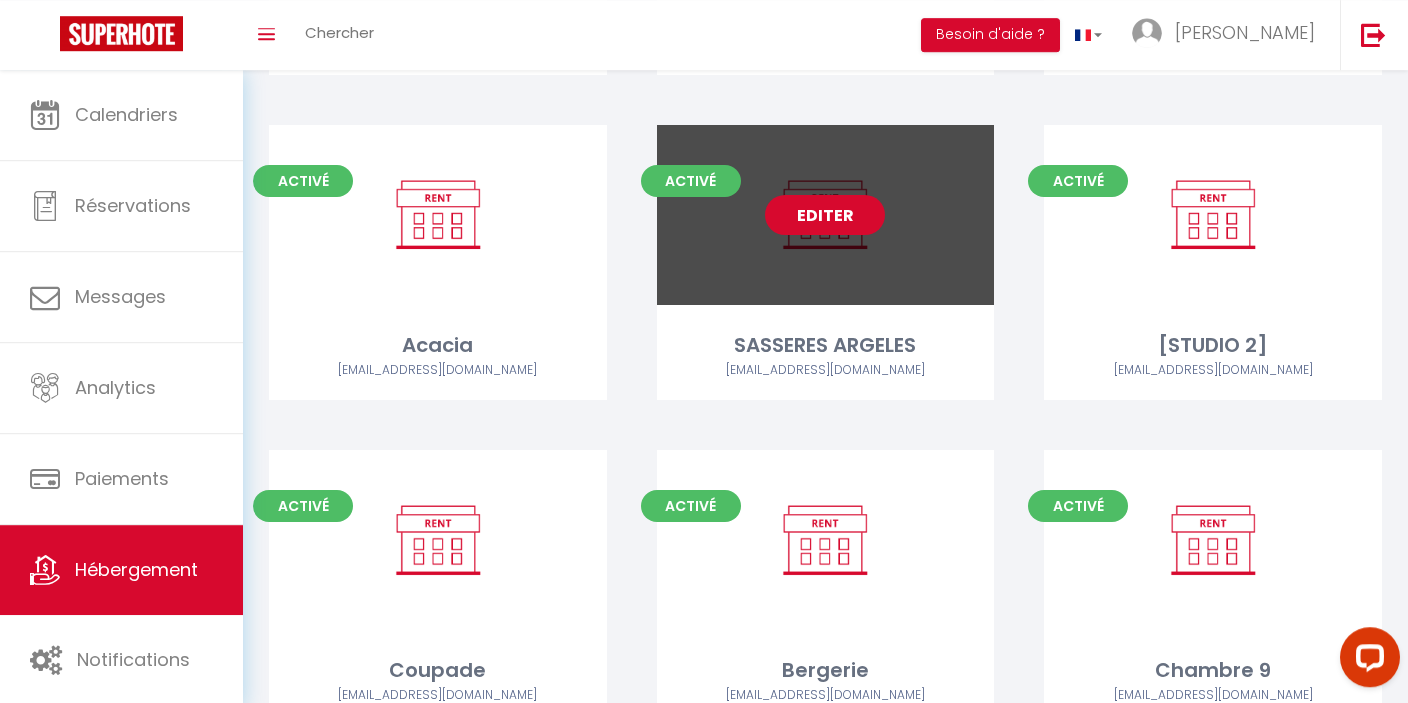click on "Editer" at bounding box center (825, 215) 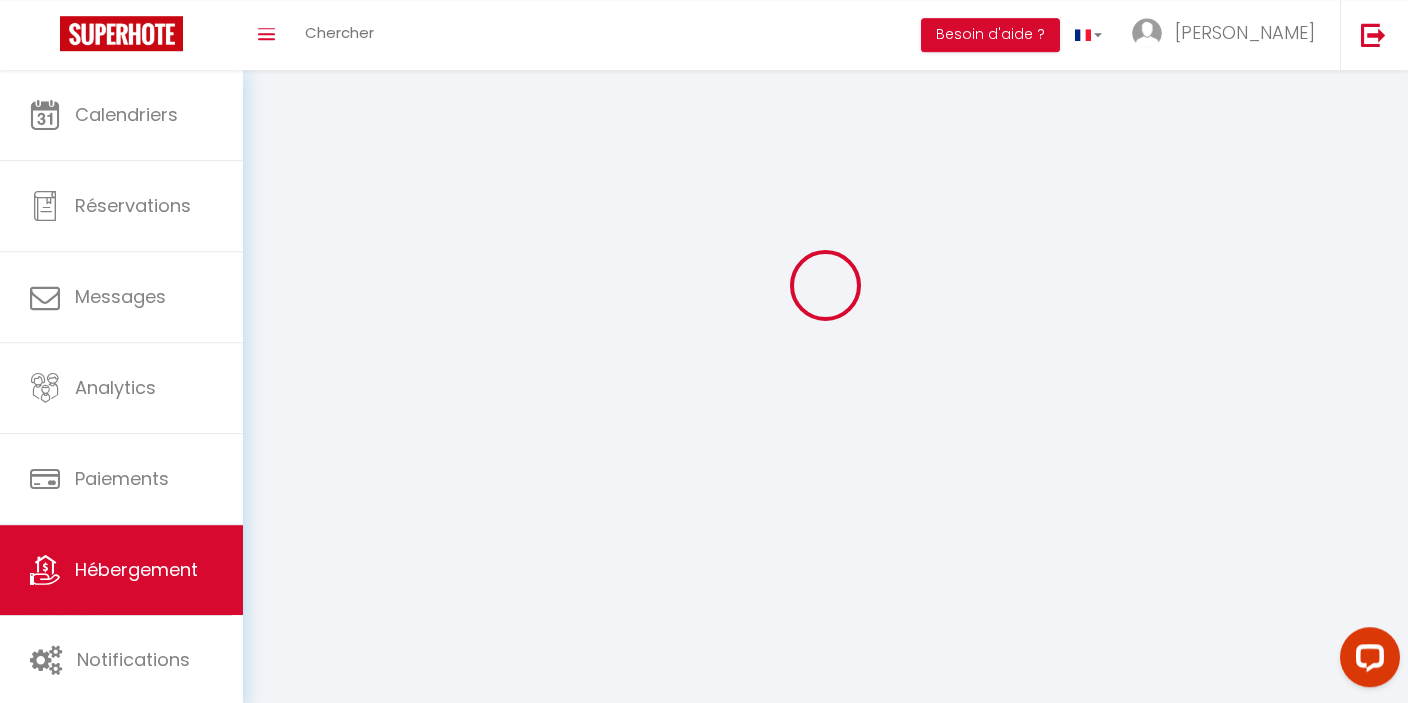 select 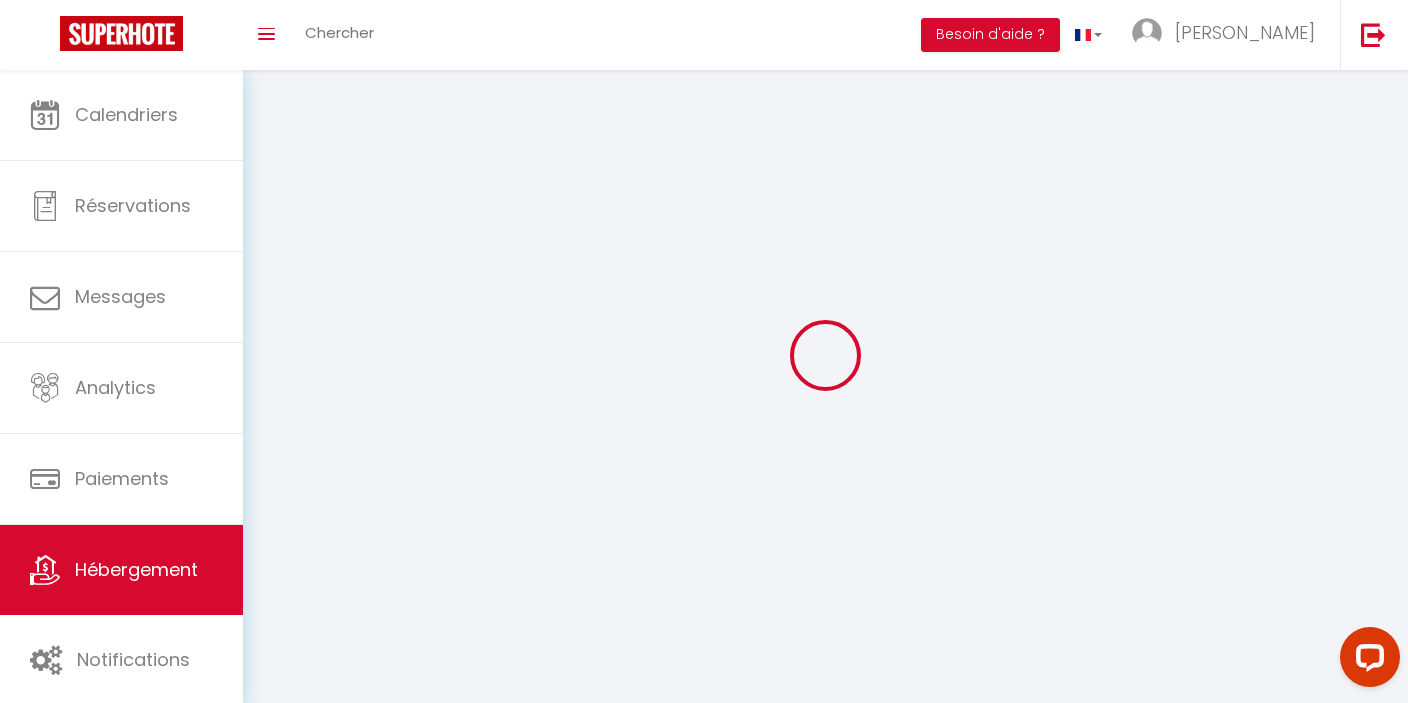 select 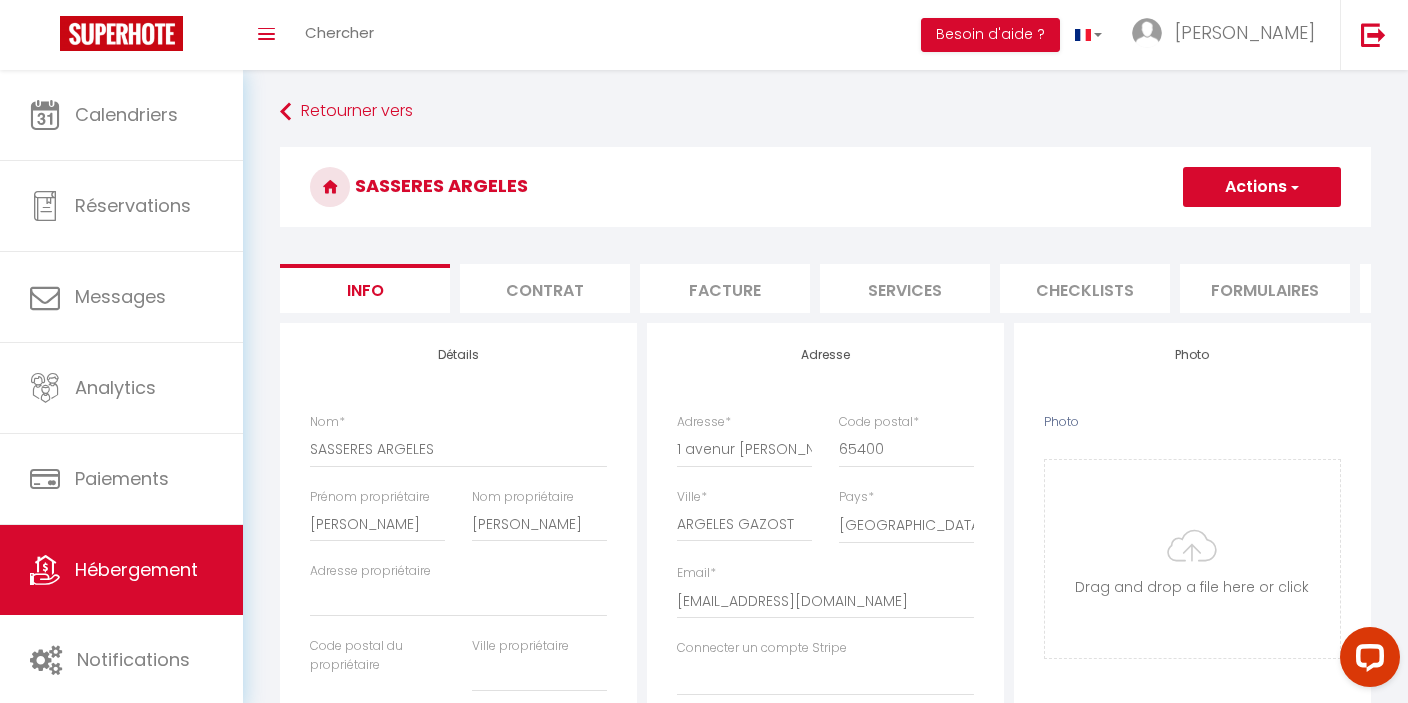 click on "Actions" at bounding box center (1262, 187) 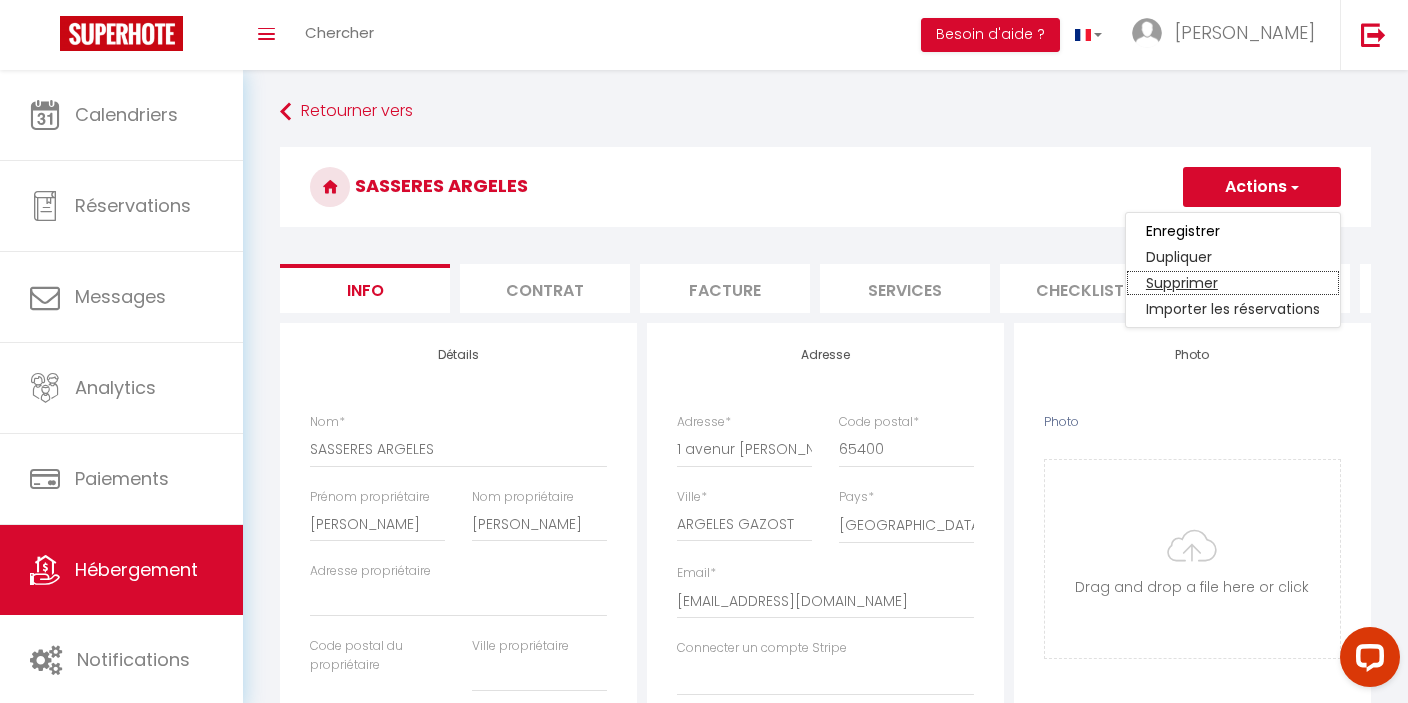 click on "Supprimer" at bounding box center (1233, 283) 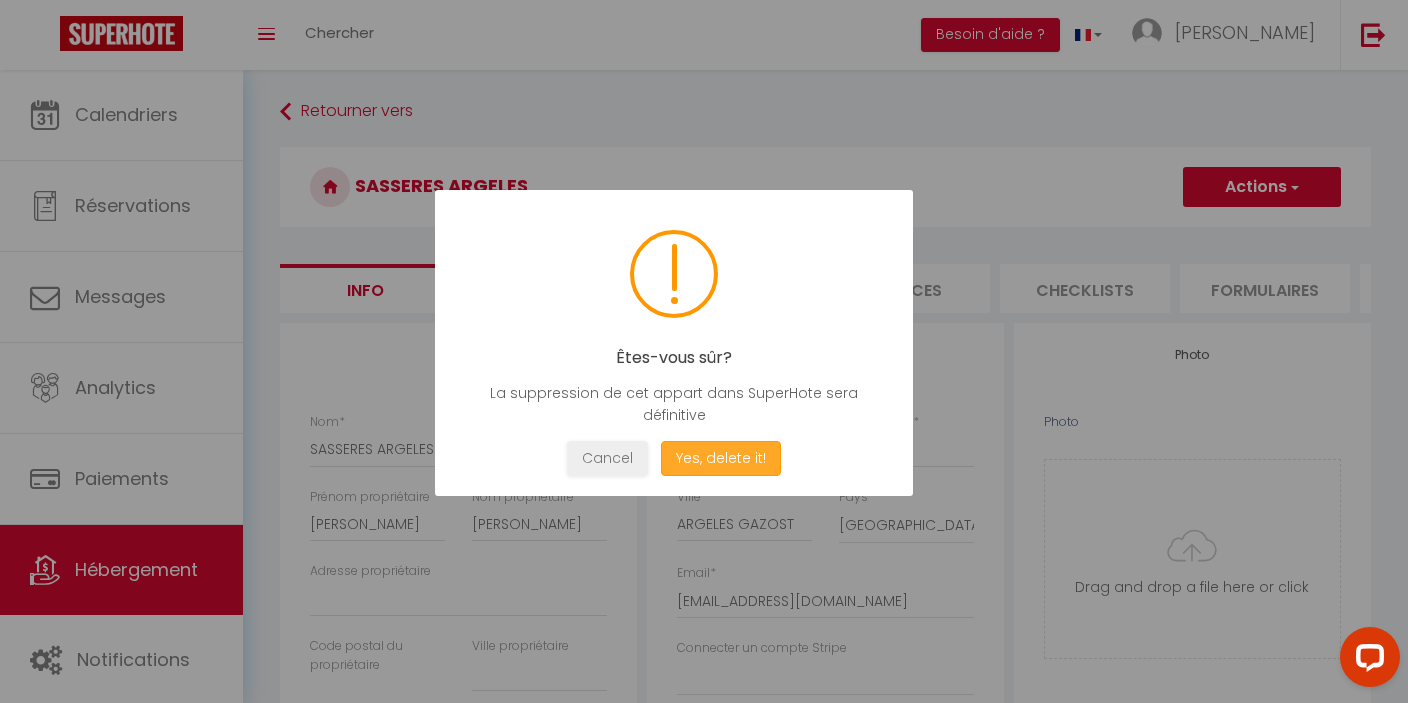 click on "Yes, delete it!" at bounding box center [721, 458] 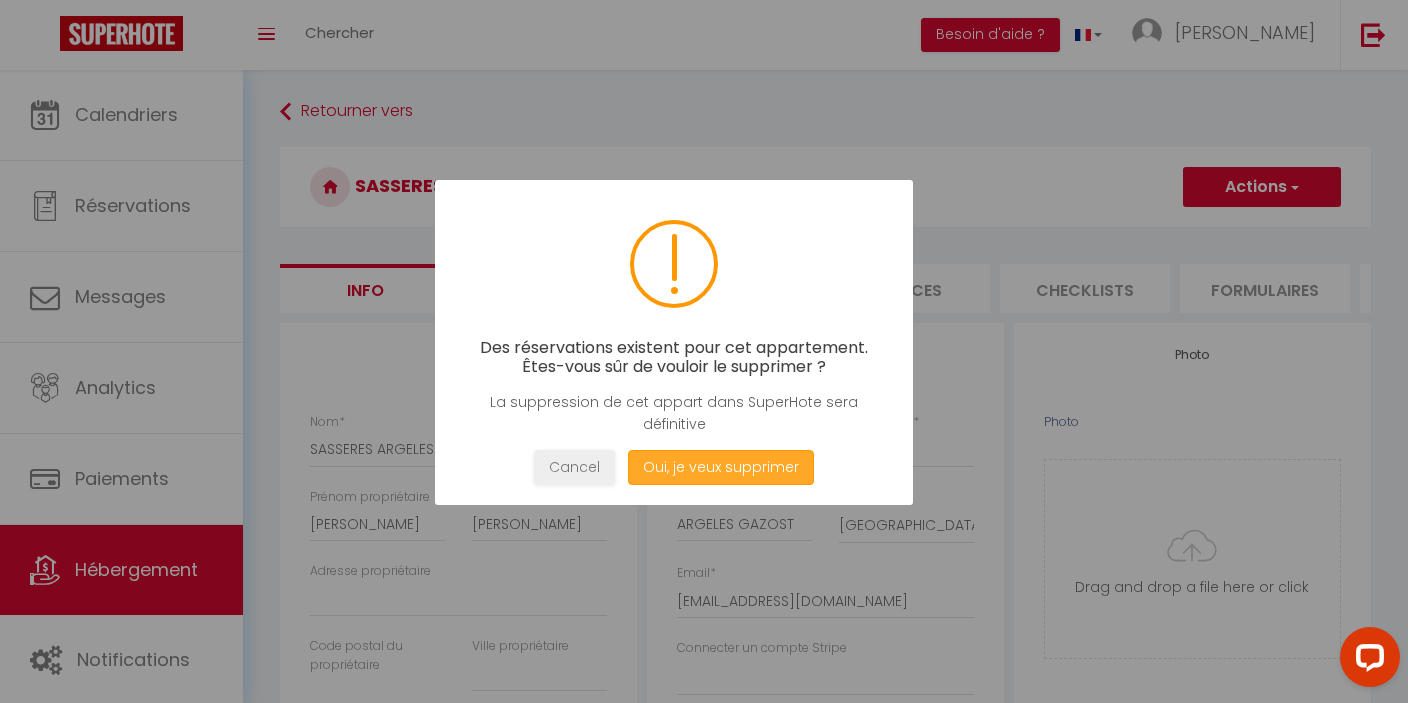 click on "Oui, je veux supprimer" at bounding box center (721, 467) 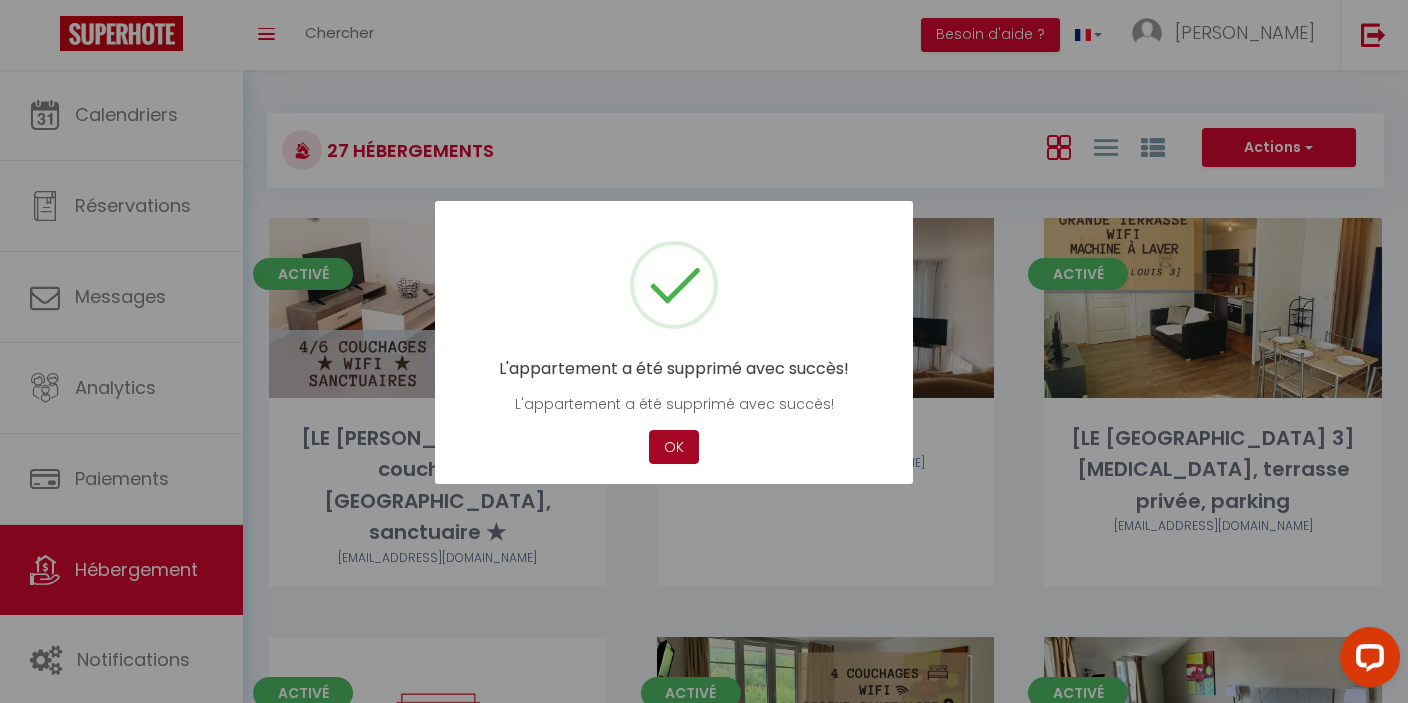 click on "OK" at bounding box center (674, 447) 